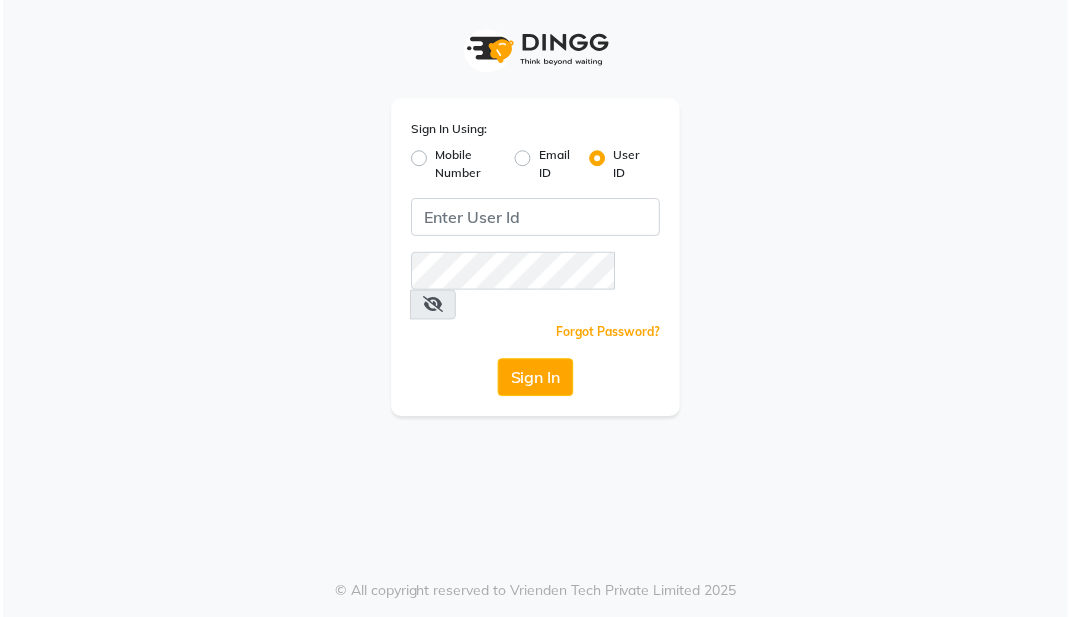 scroll, scrollTop: 0, scrollLeft: 0, axis: both 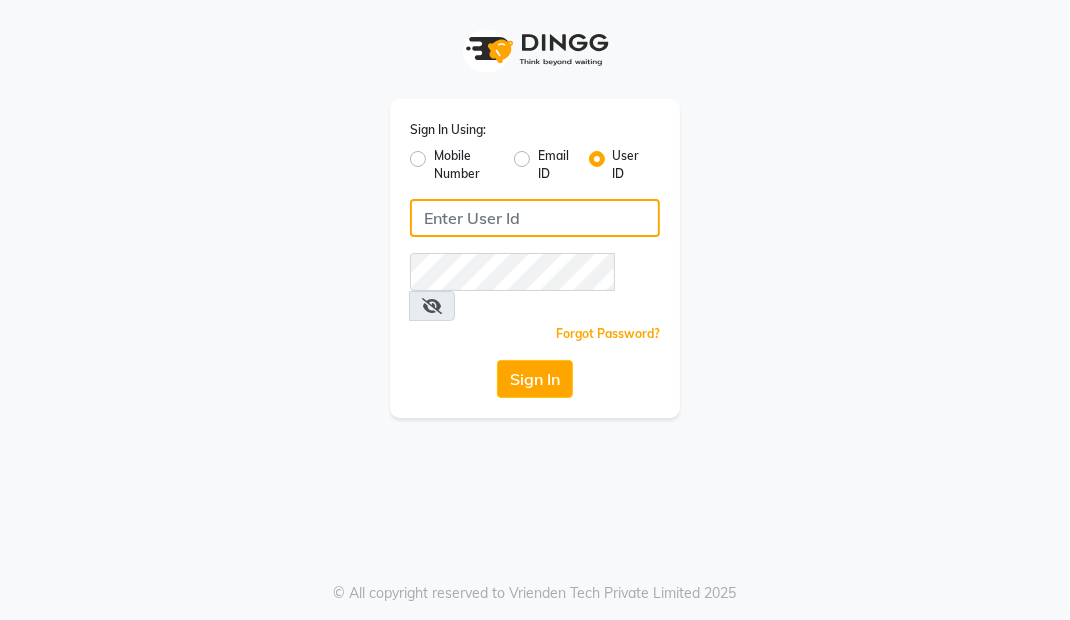 click 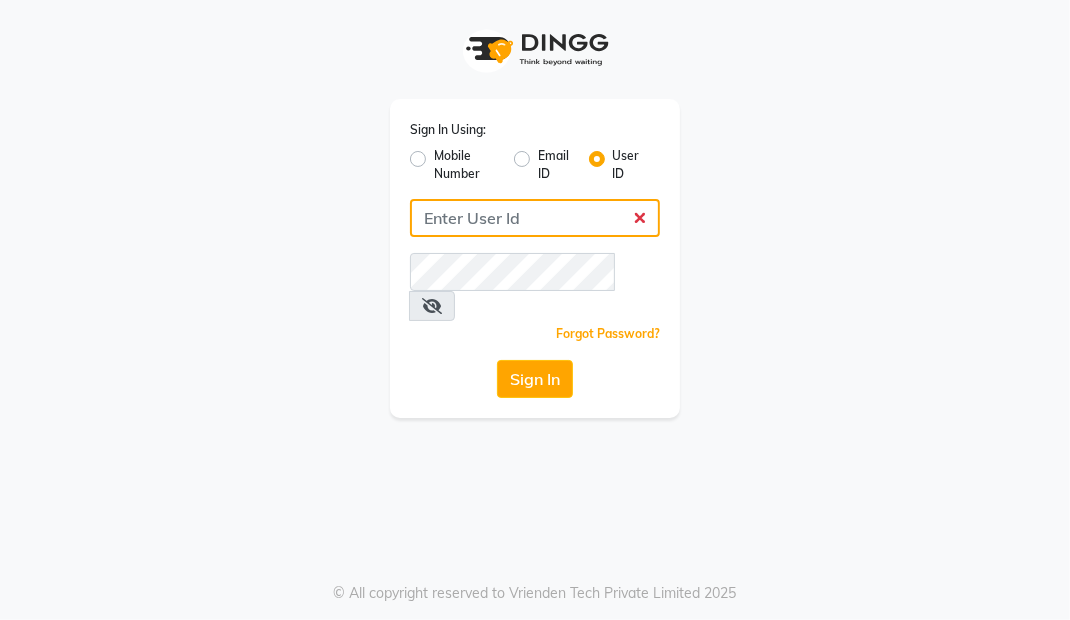 type on "Primeexotica" 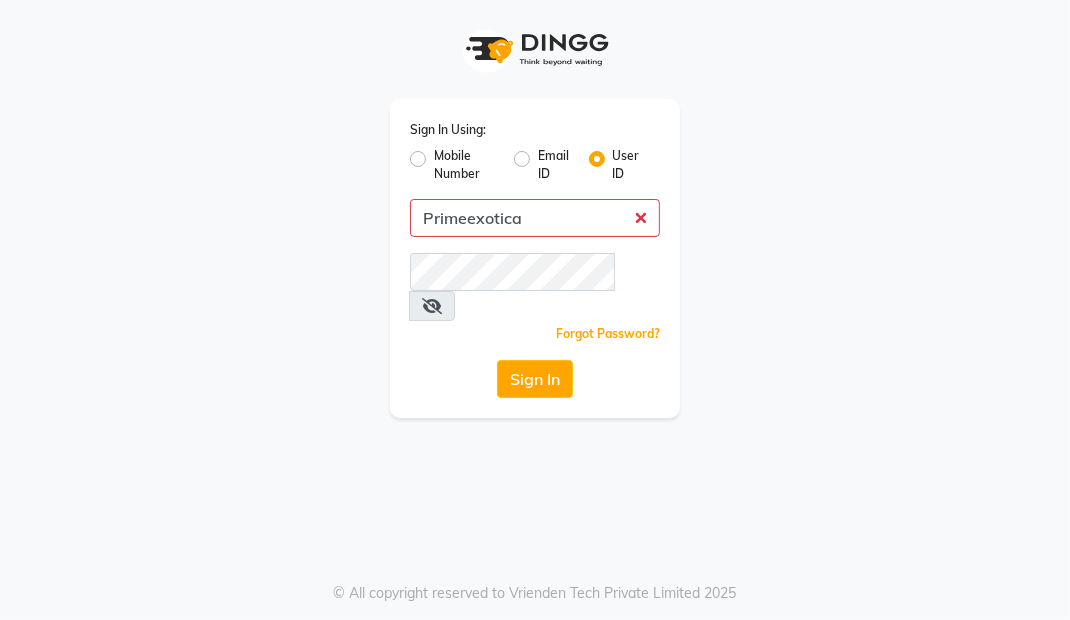 click on "Sign In" 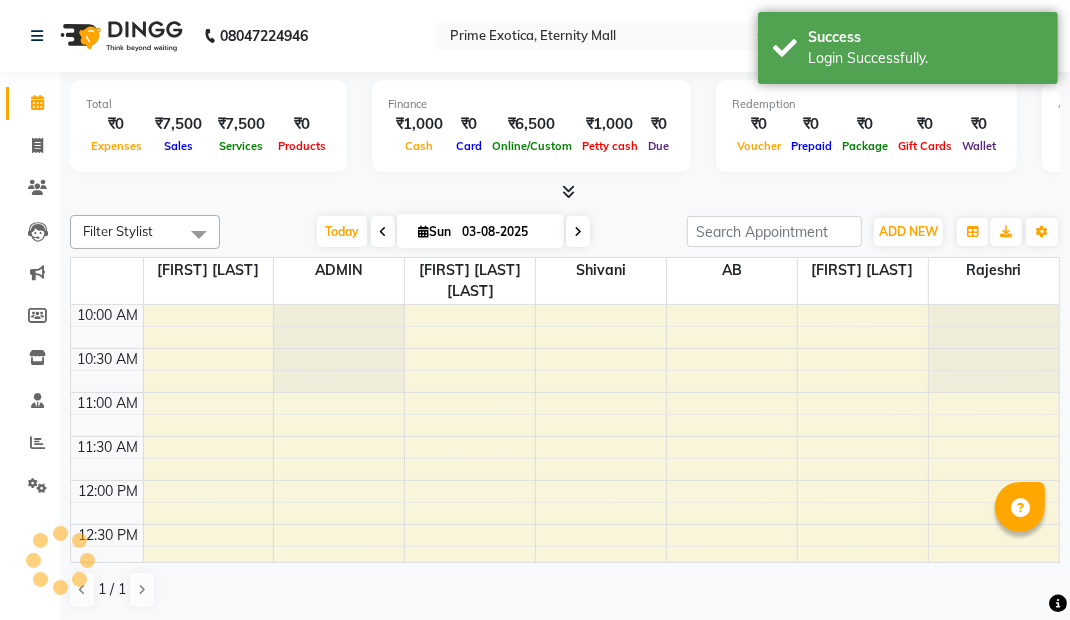 select on "en" 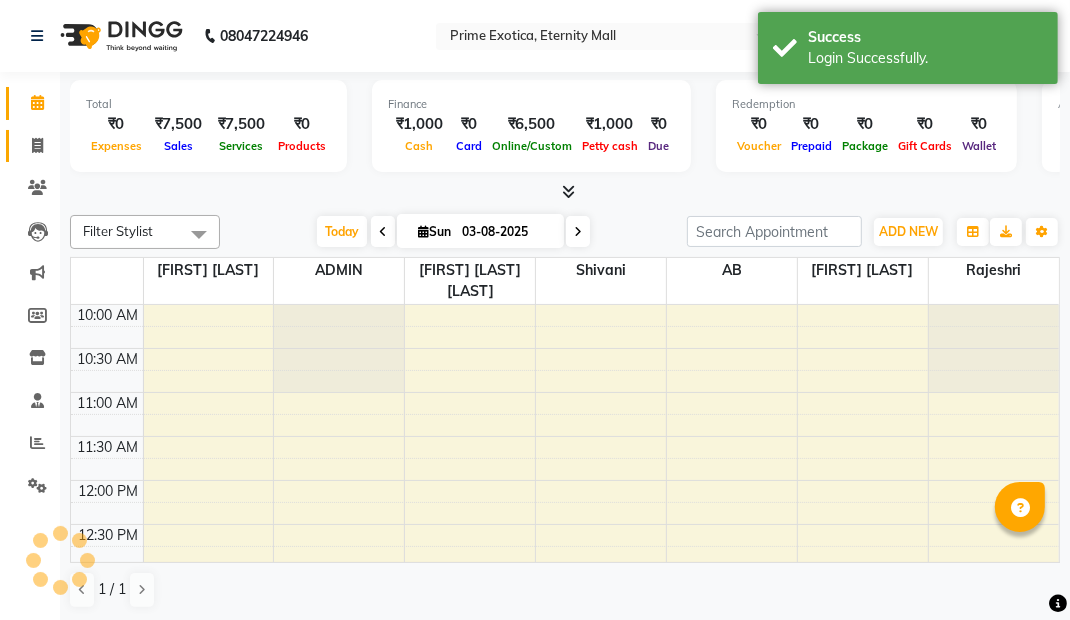 click 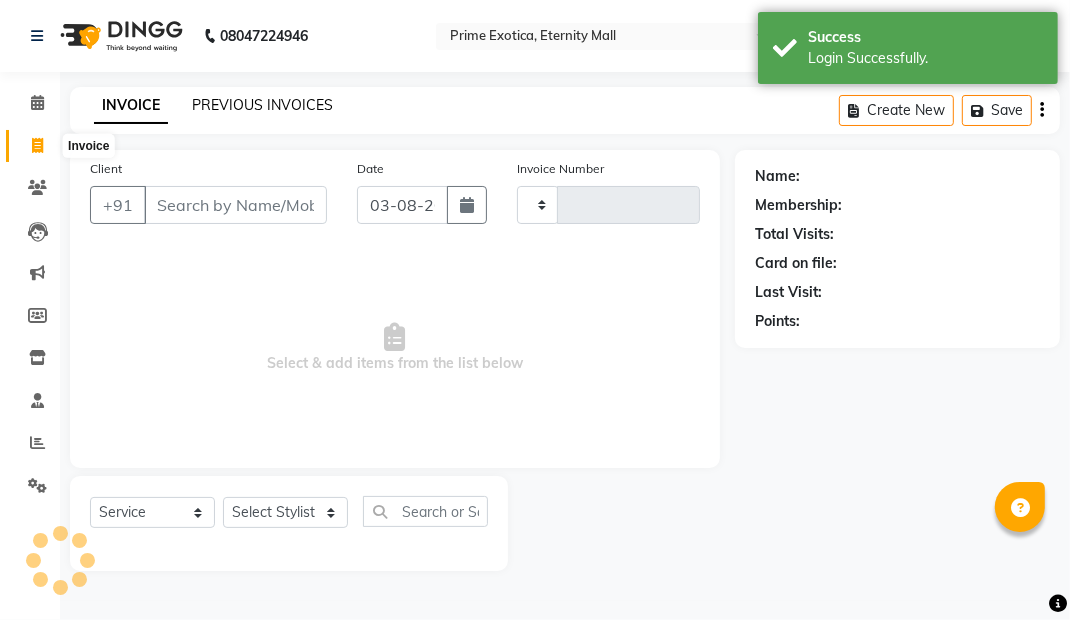 click on "PREVIOUS INVOICES" 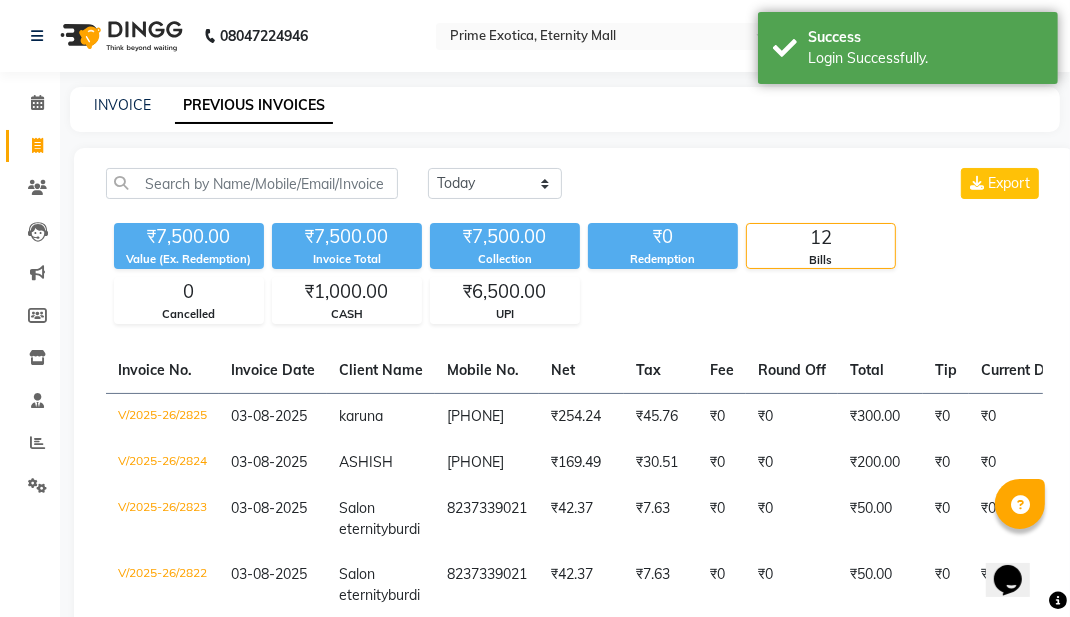 scroll, scrollTop: 0, scrollLeft: 0, axis: both 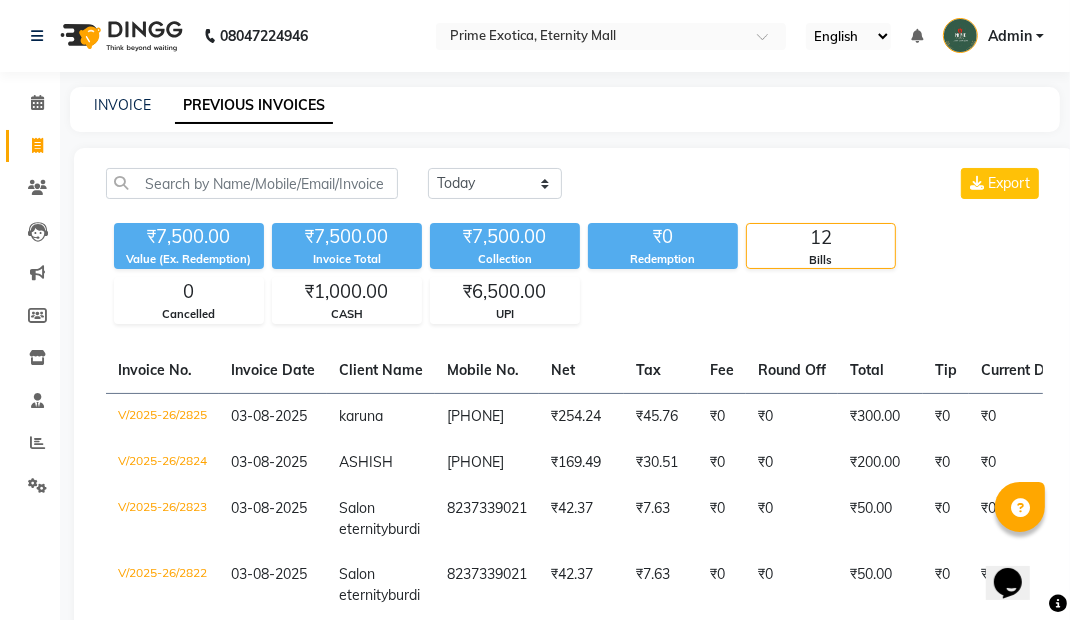 click at bounding box center (591, 38) 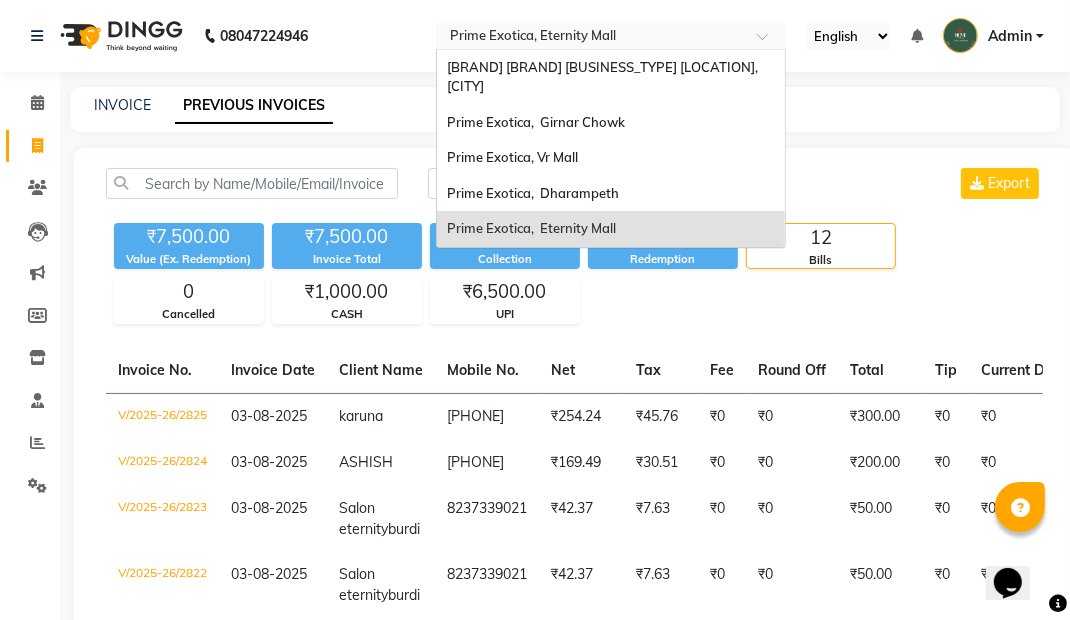 click on "Prime Exotica, Vr Mall" at bounding box center [611, 158] 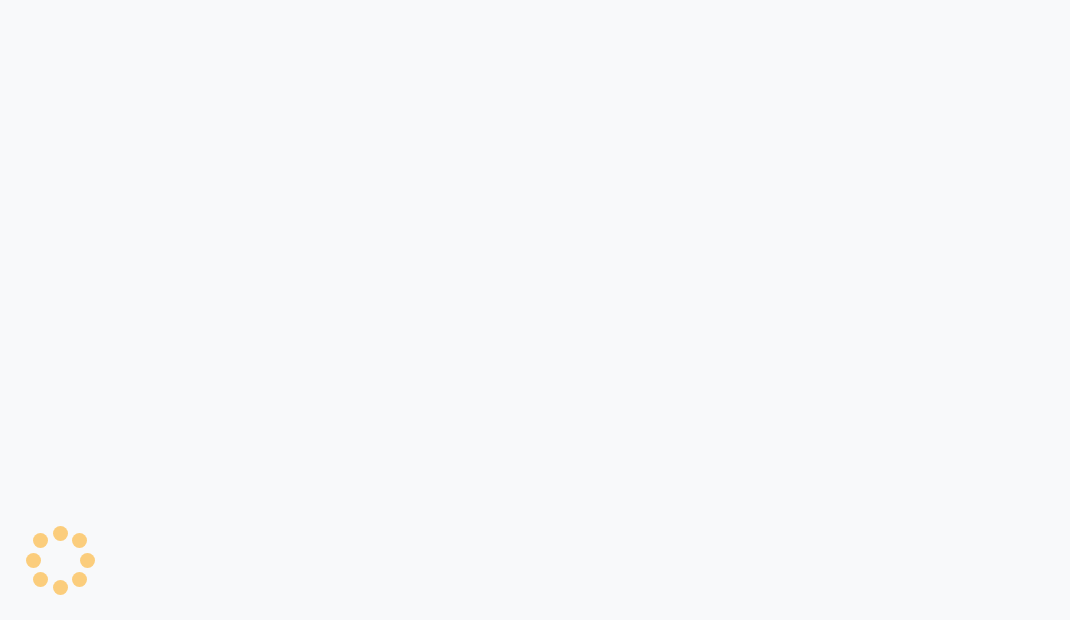 scroll, scrollTop: 0, scrollLeft: 0, axis: both 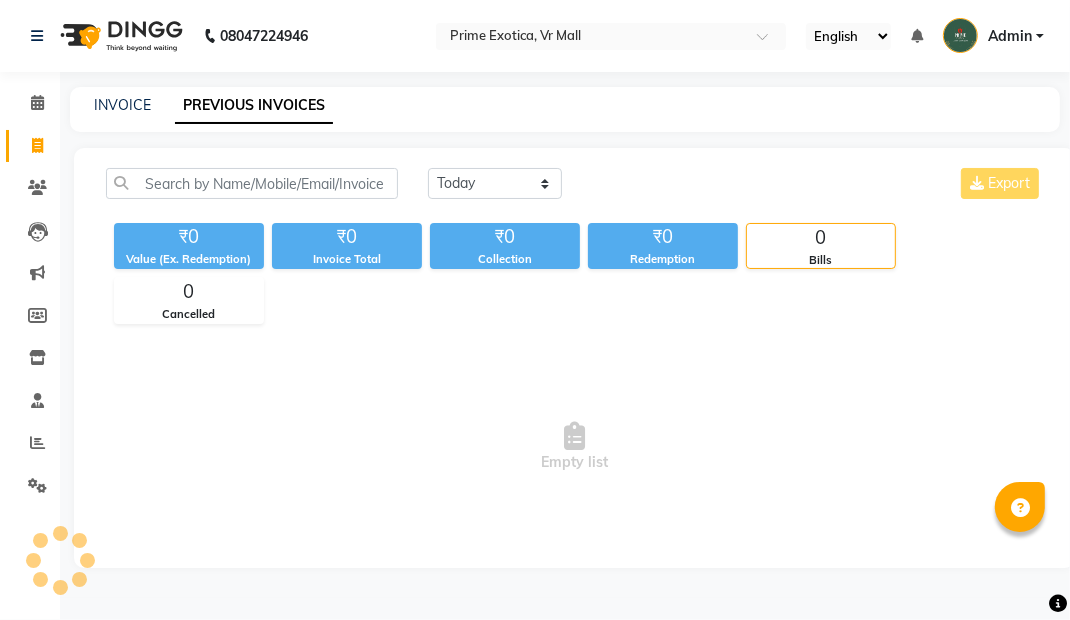 select on "en" 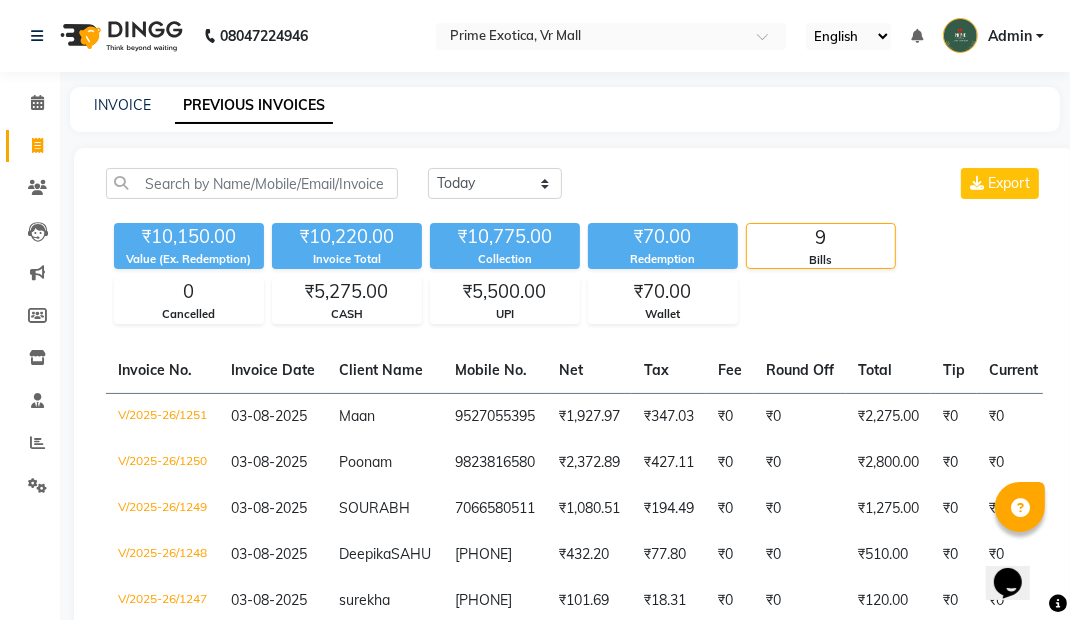 scroll, scrollTop: 0, scrollLeft: 0, axis: both 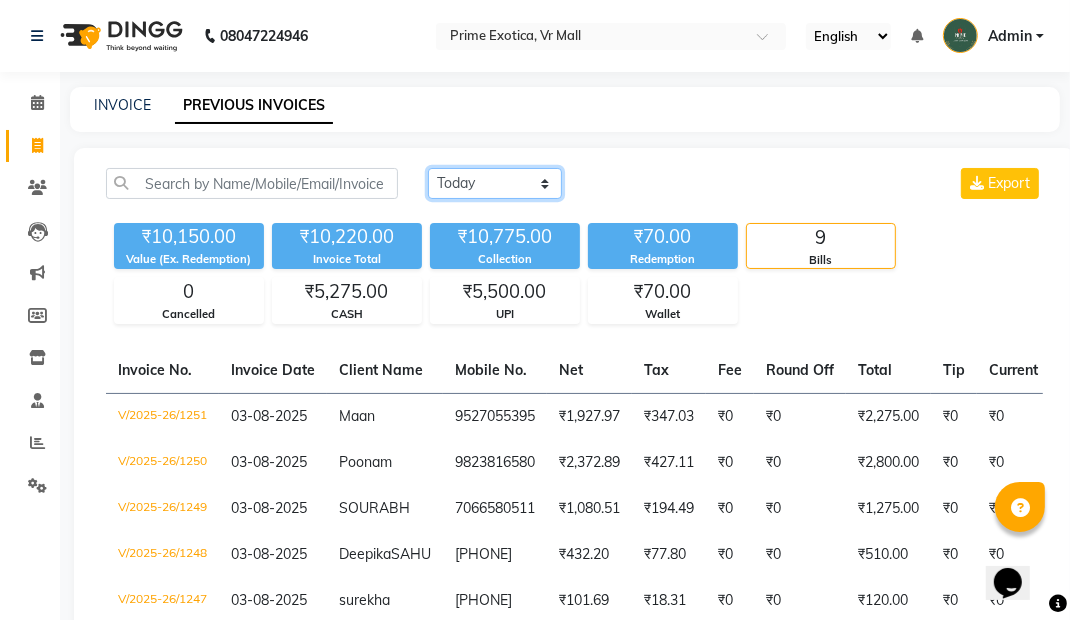 click on "Today Yesterday Custom Range" 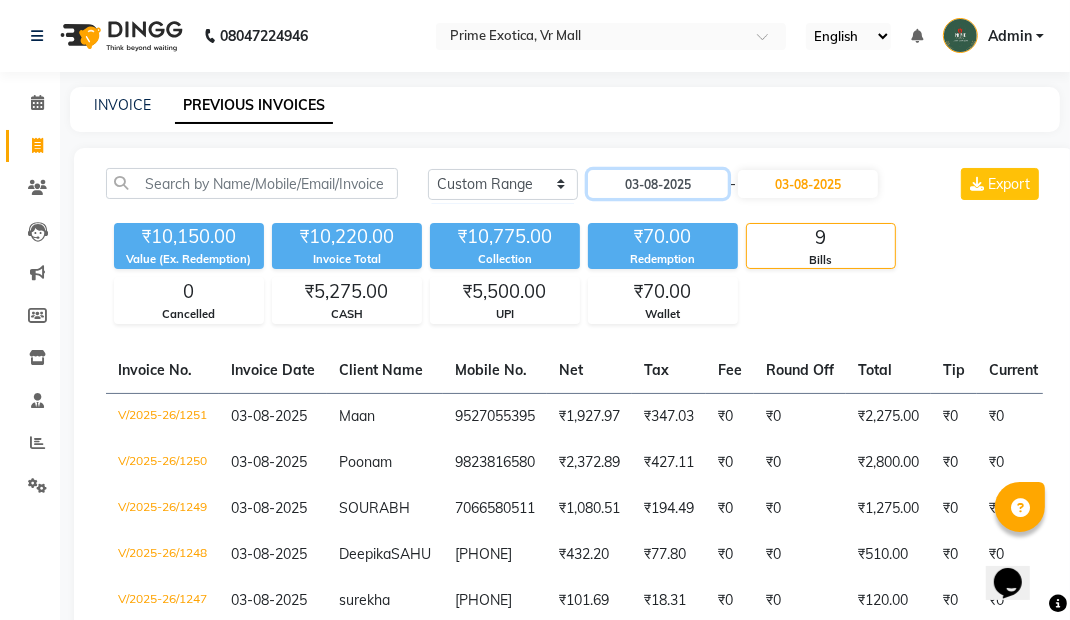 click on "03-08-2025" 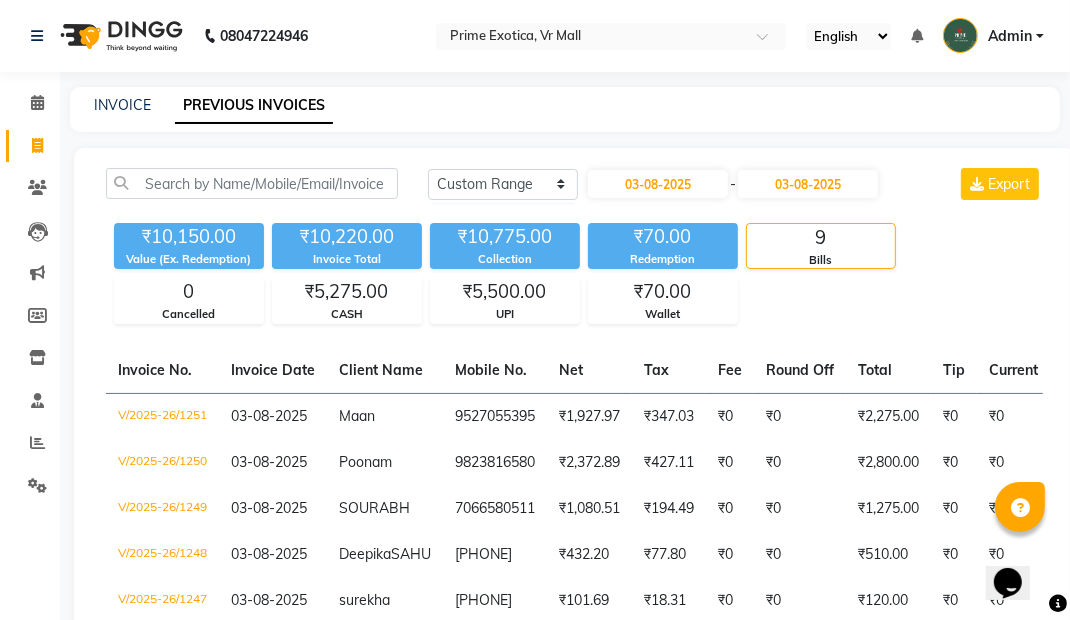 select on "8" 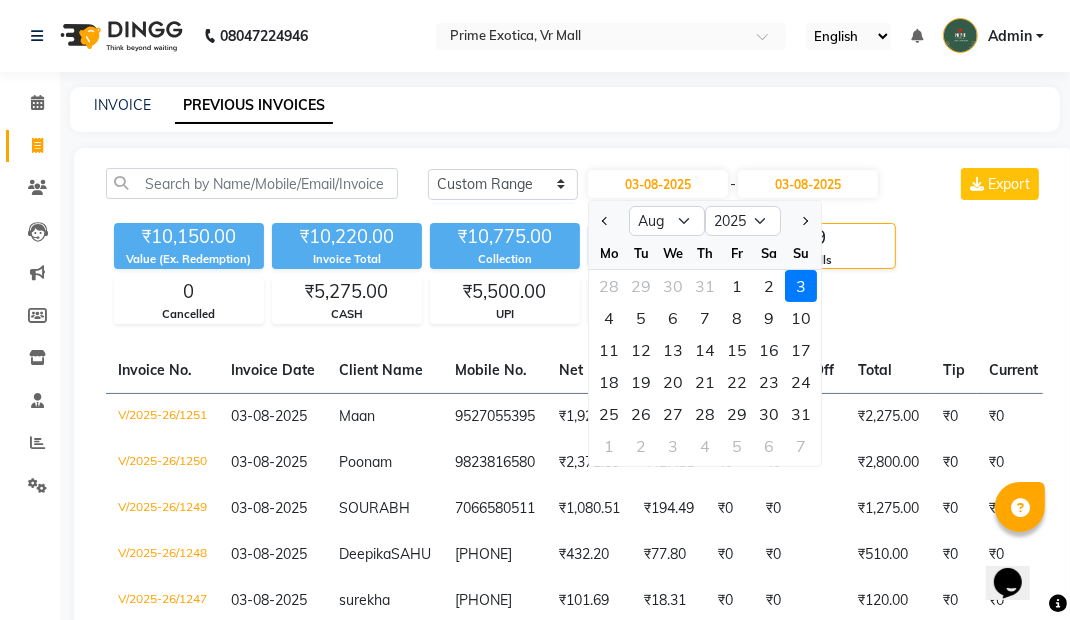 click on "1" 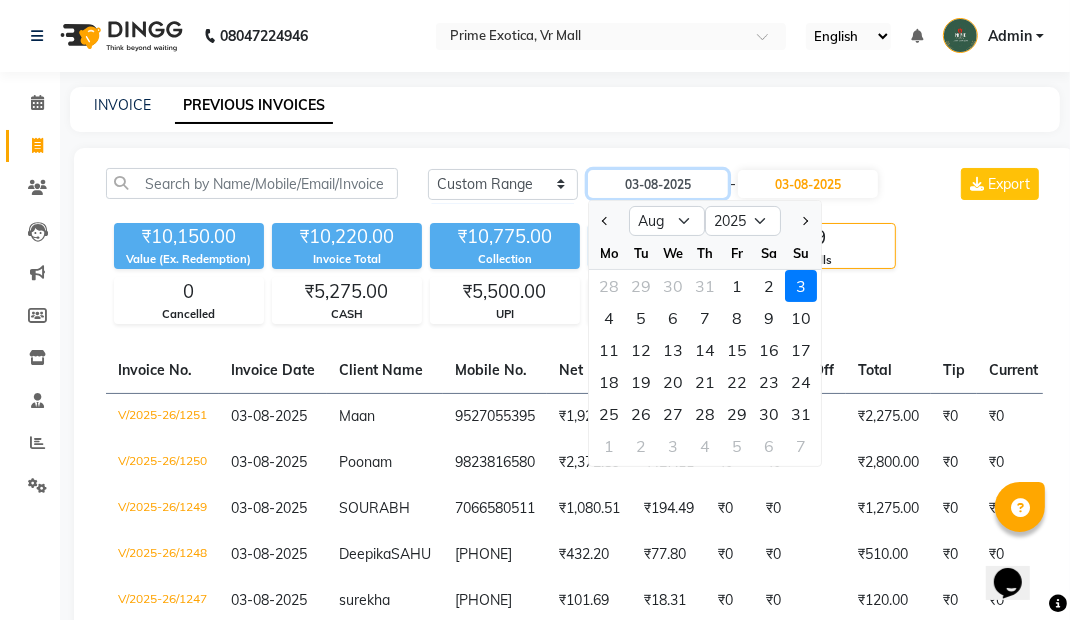 type on "01-08-2025" 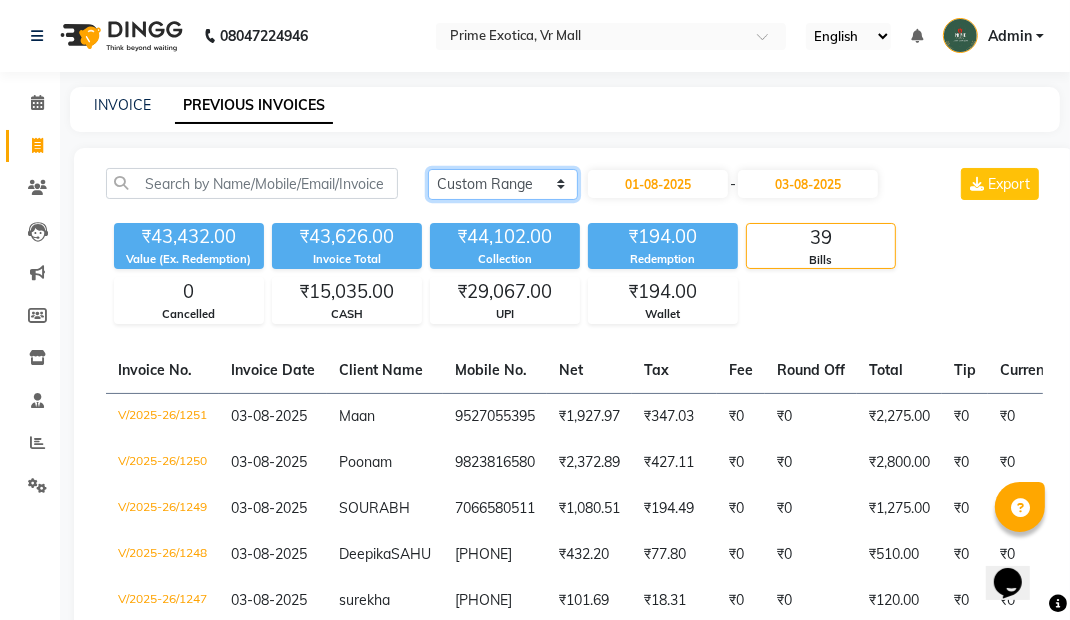 click on "Today Yesterday Custom Range" 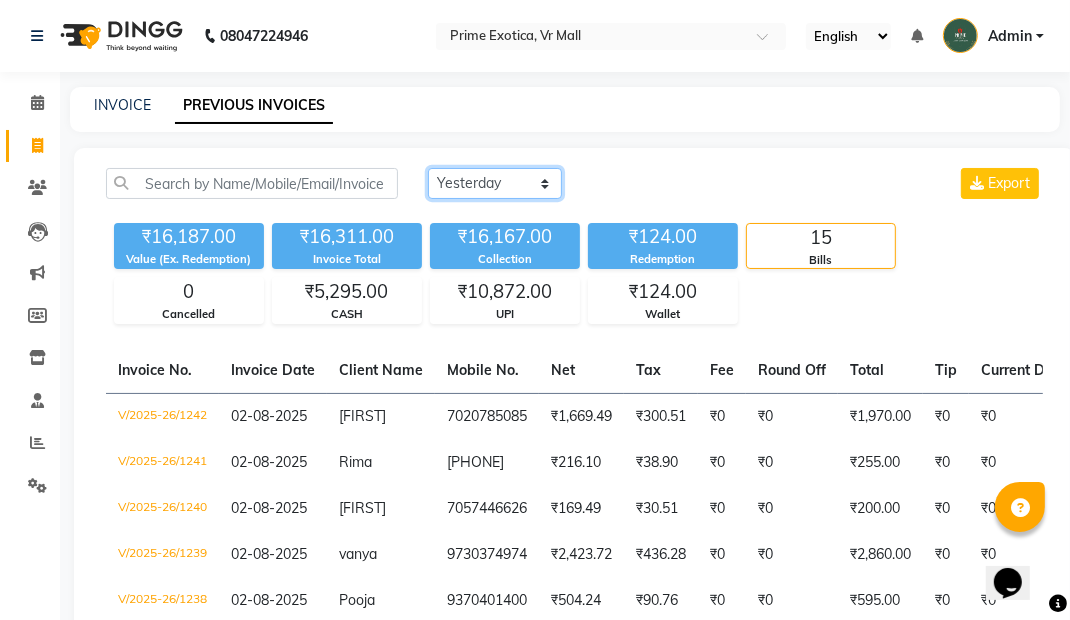 click on "Today Yesterday Custom Range" 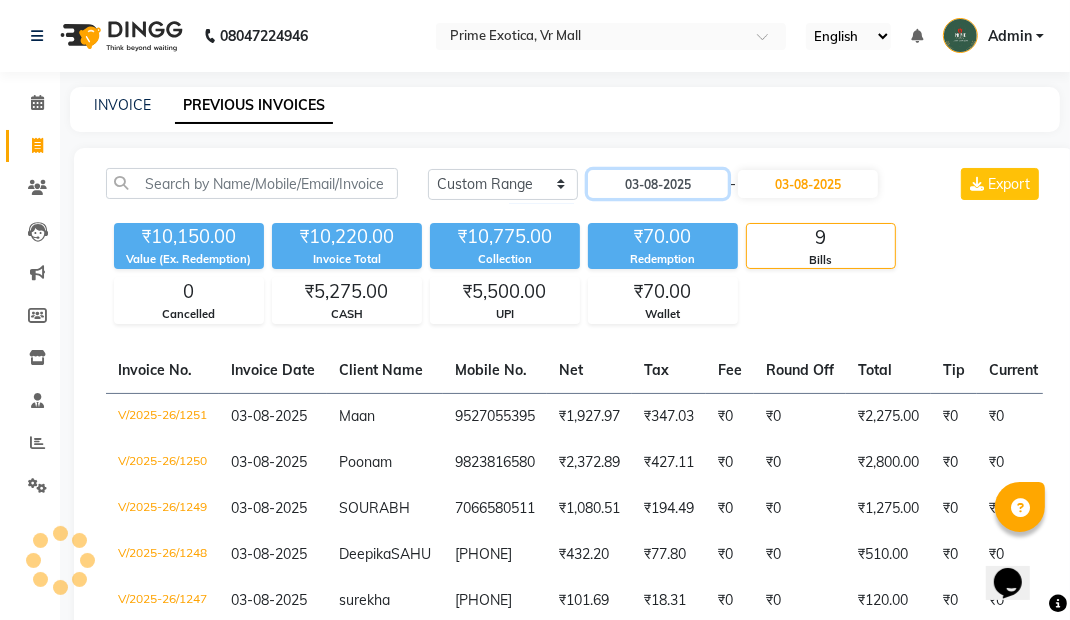 click on "03-08-2025" 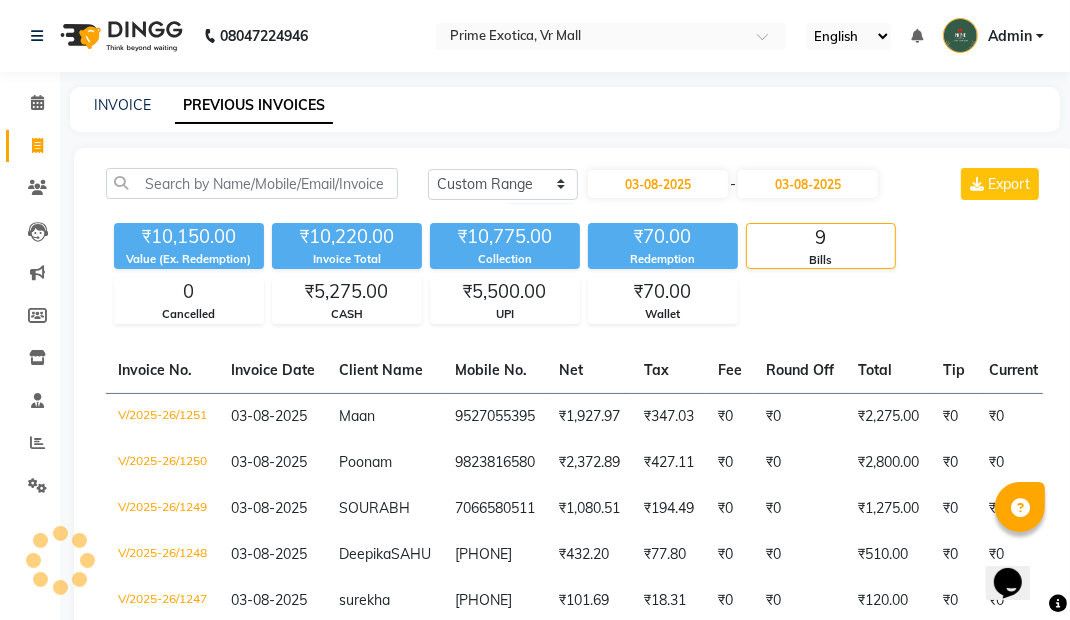select on "8" 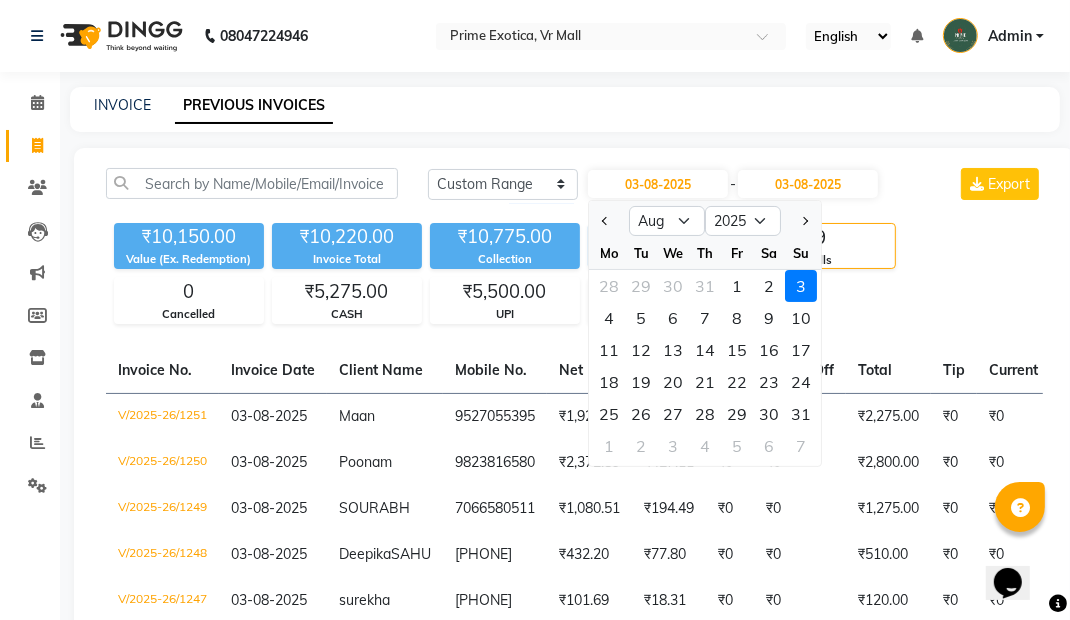 click on "1" 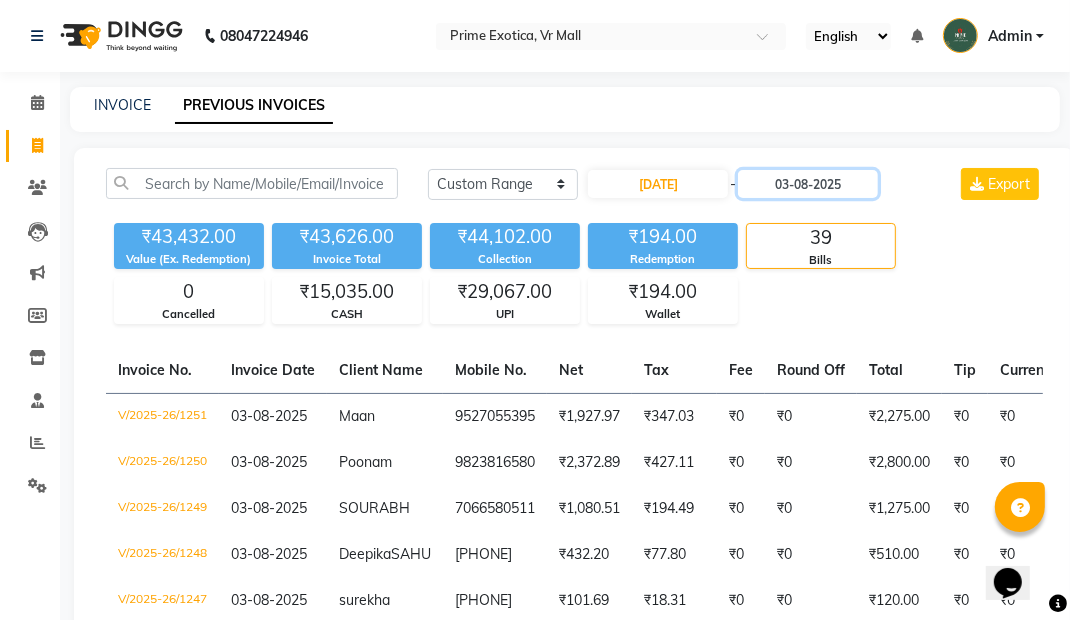 click on "03-08-2025" 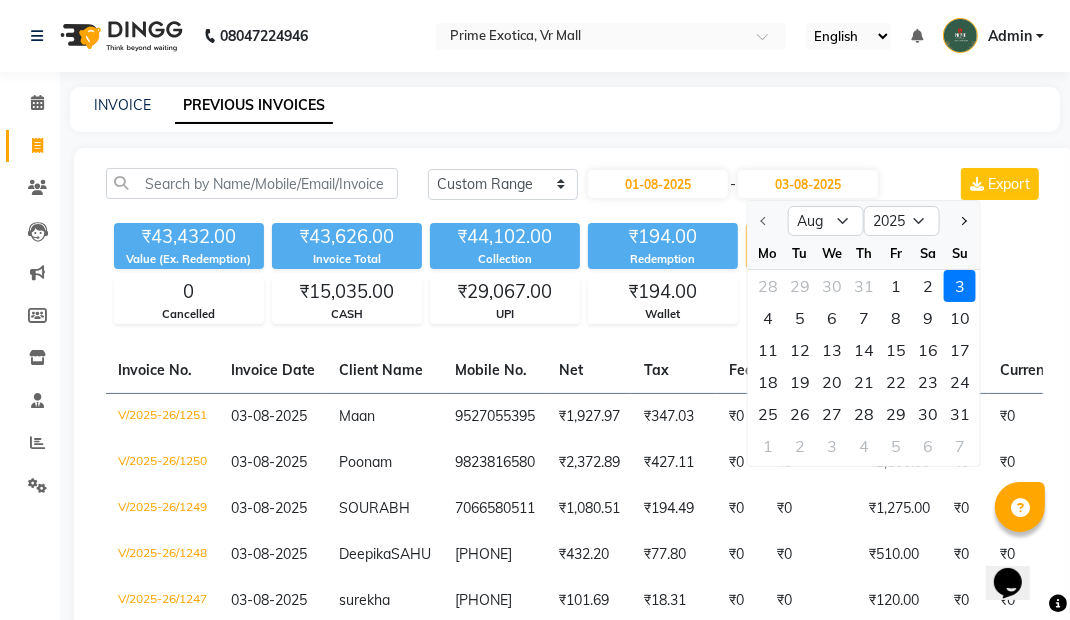 click on "1" 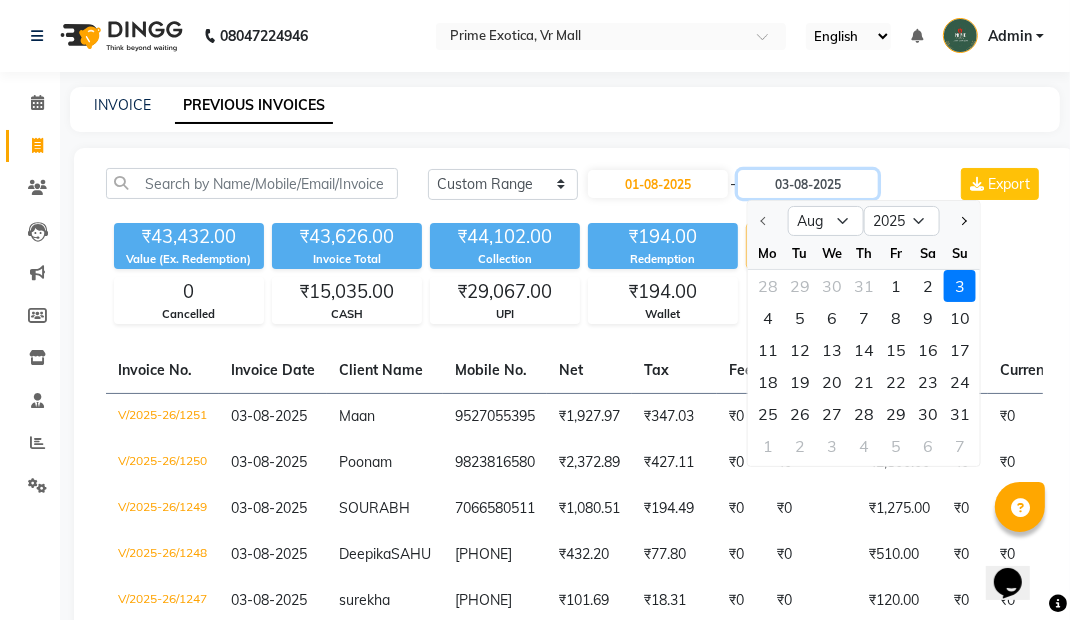 type on "01-08-2025" 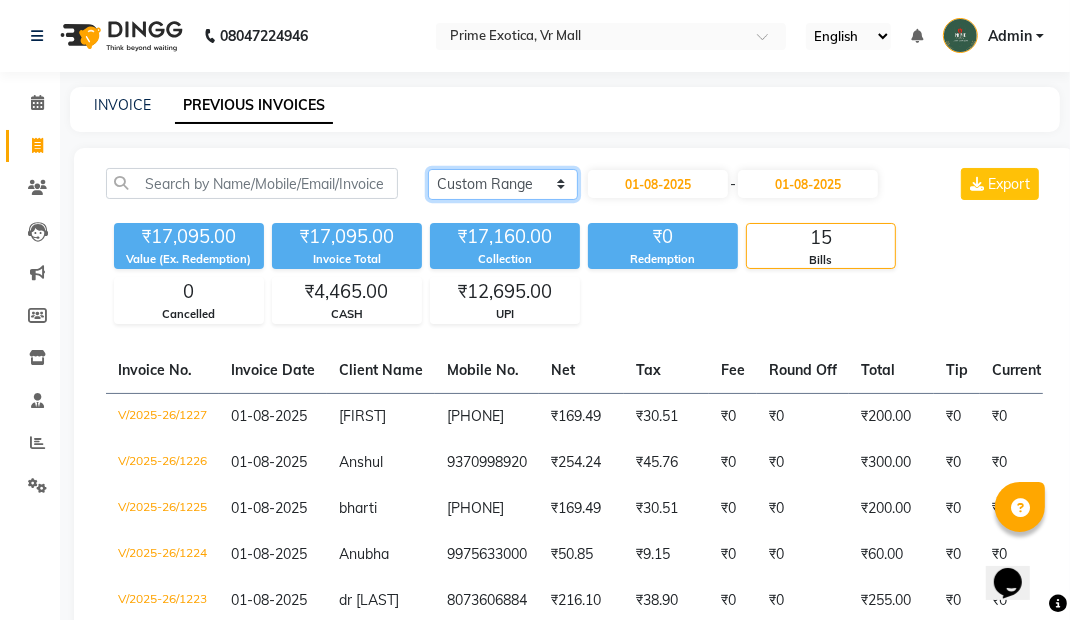 click on "Today Yesterday Custom Range" 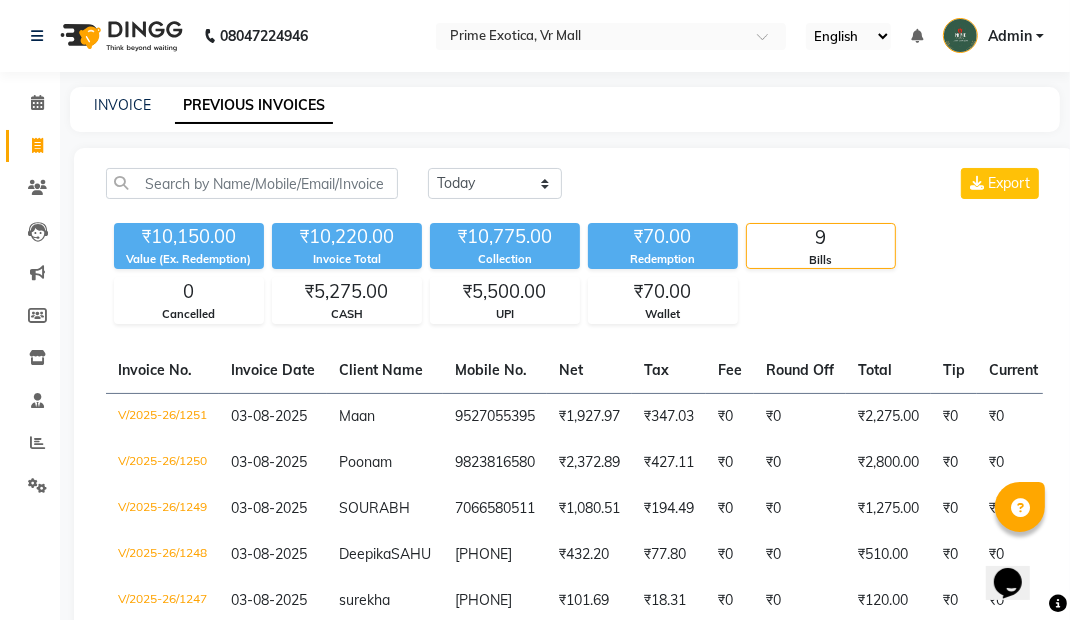 click on "V/2025-26/1251" 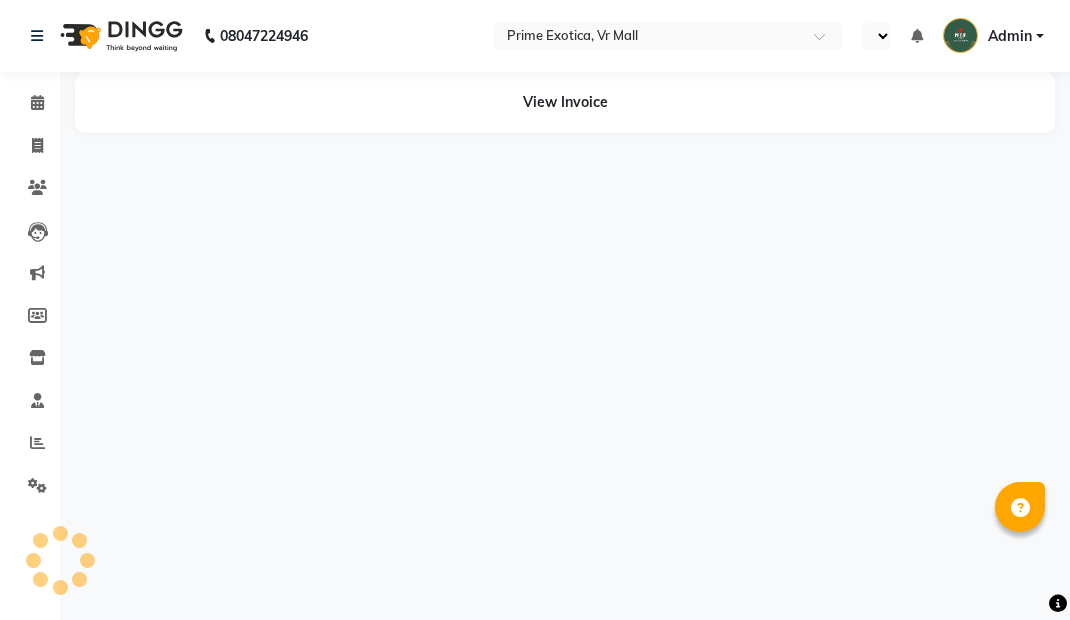 scroll, scrollTop: 0, scrollLeft: 0, axis: both 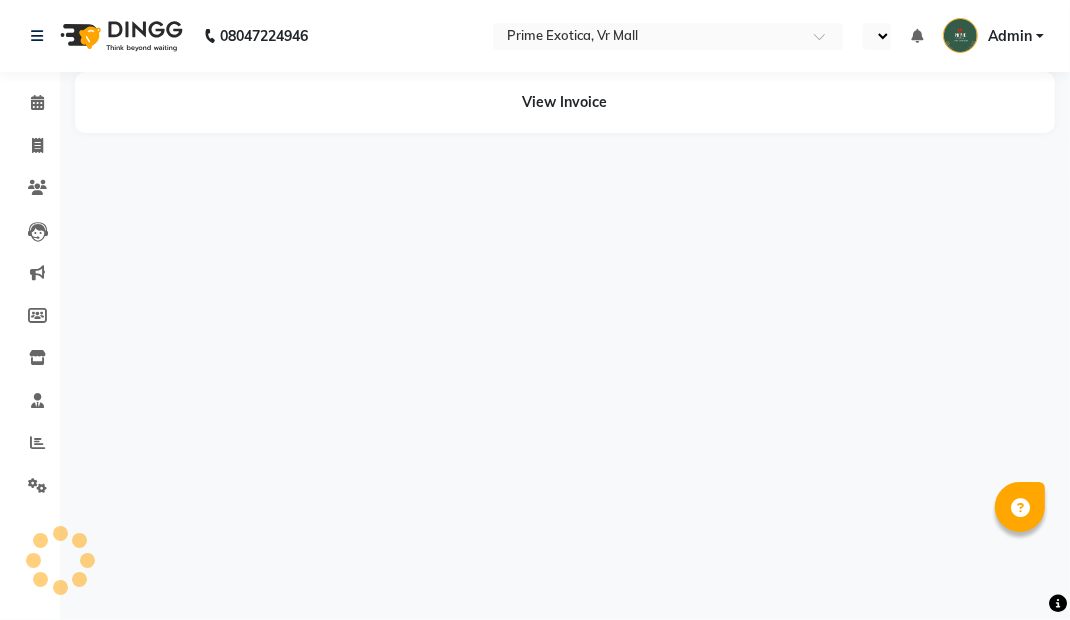 select on "en" 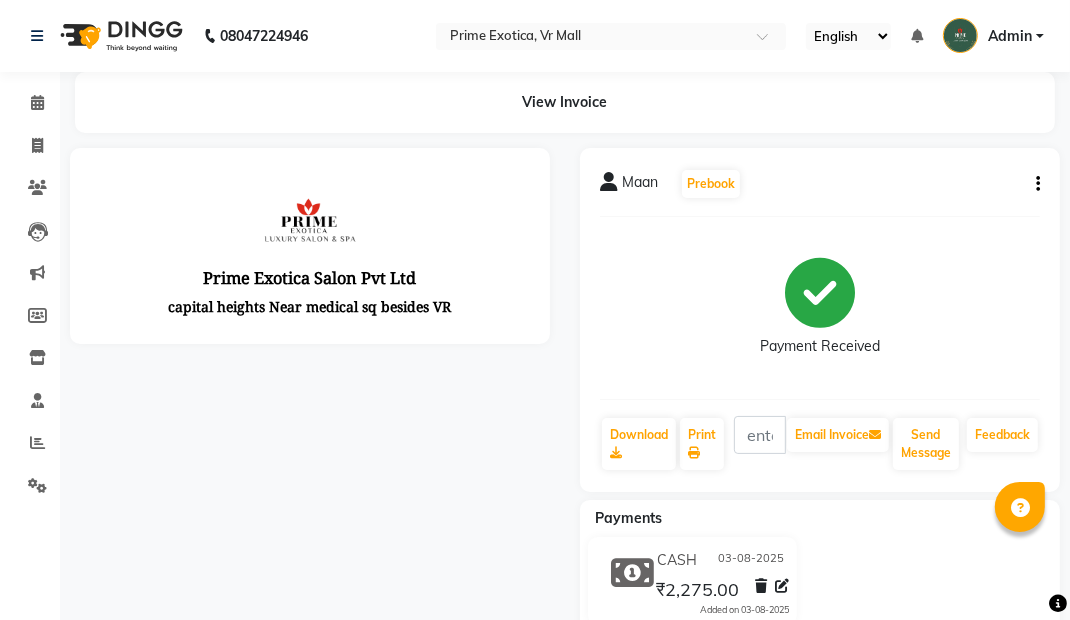 scroll, scrollTop: 0, scrollLeft: 0, axis: both 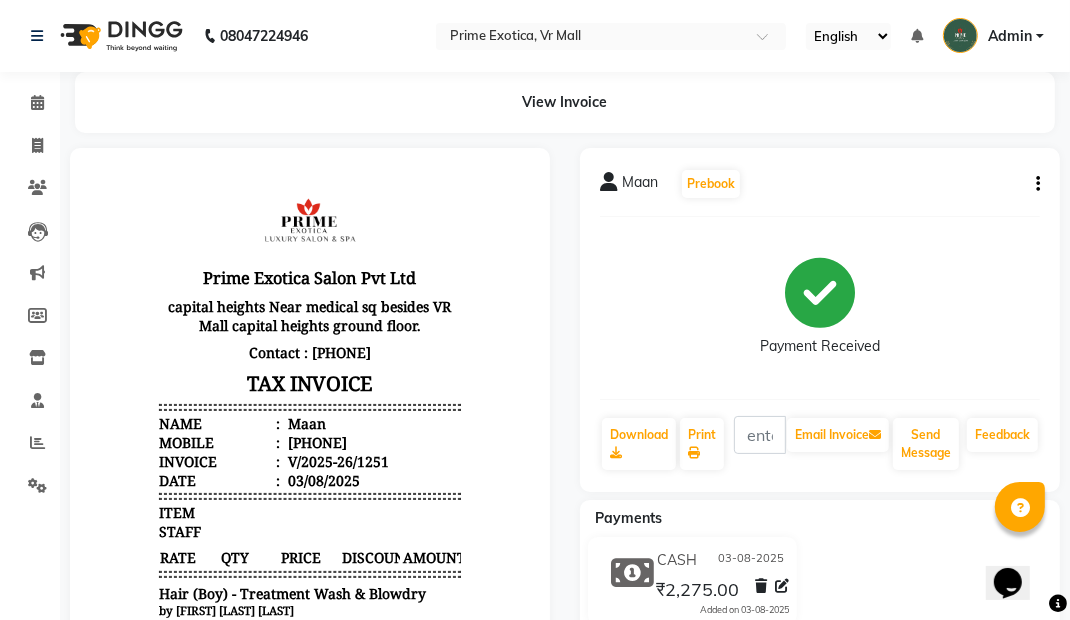 click 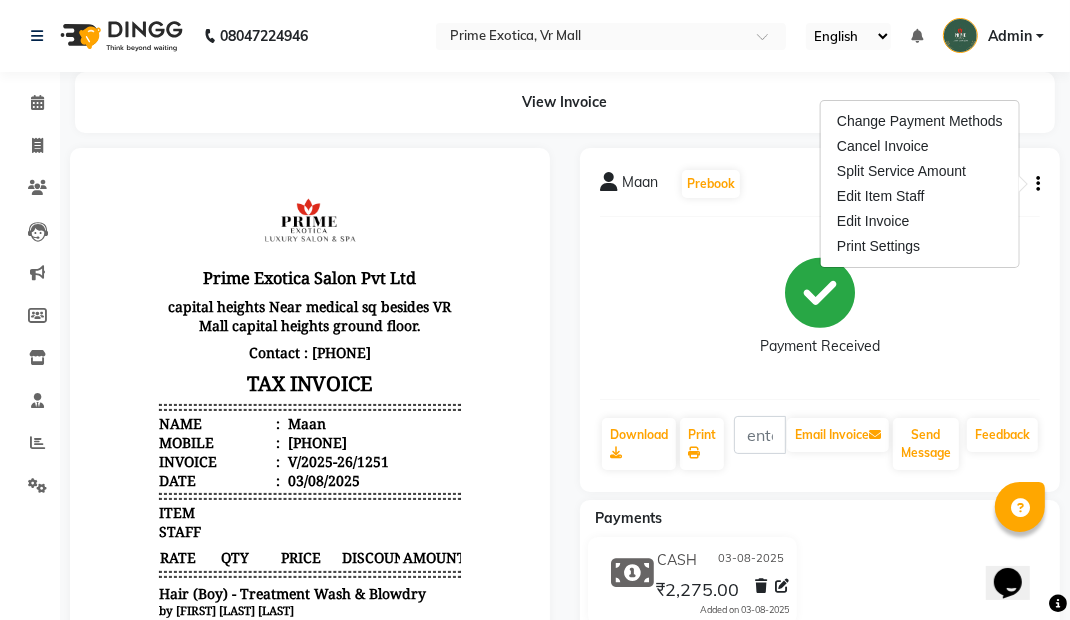 click on "Edit Invoice" at bounding box center [920, 221] 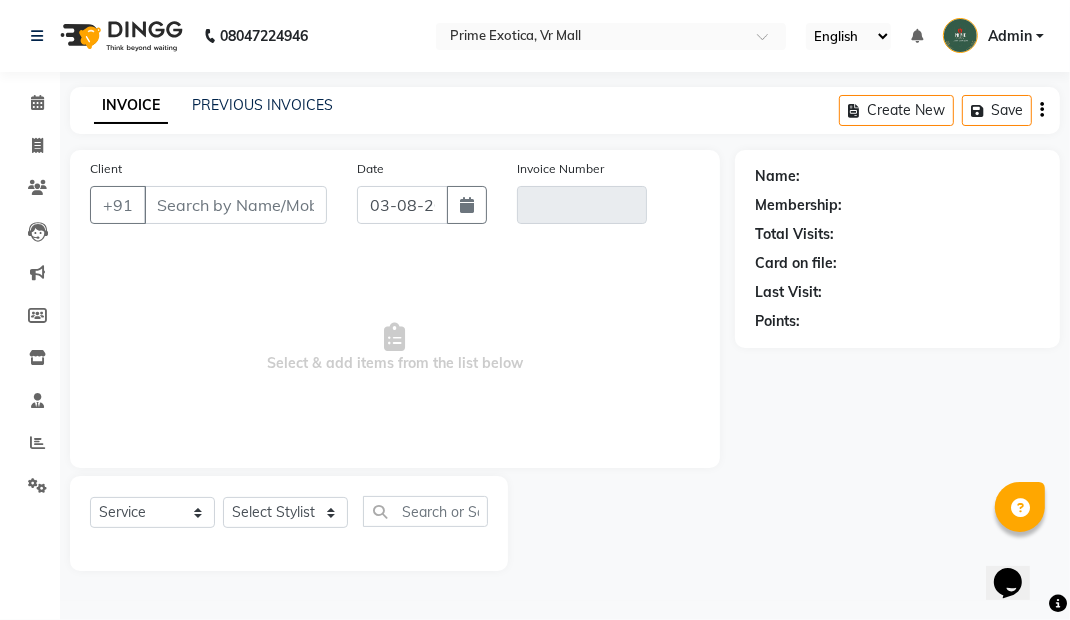 type on "9527055395" 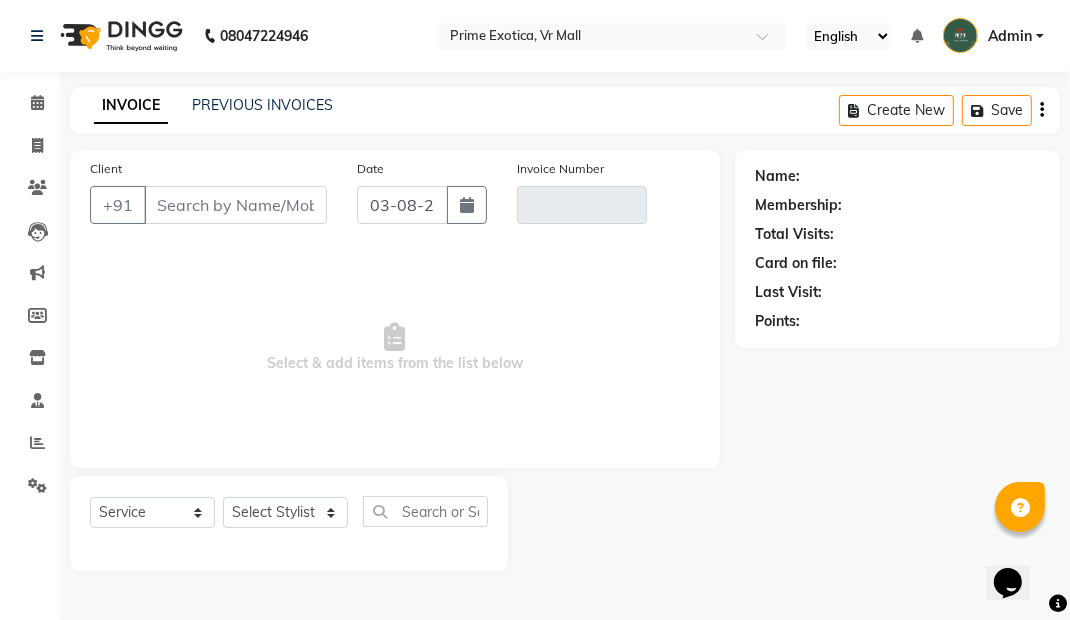 type on "V/2025-26/1251" 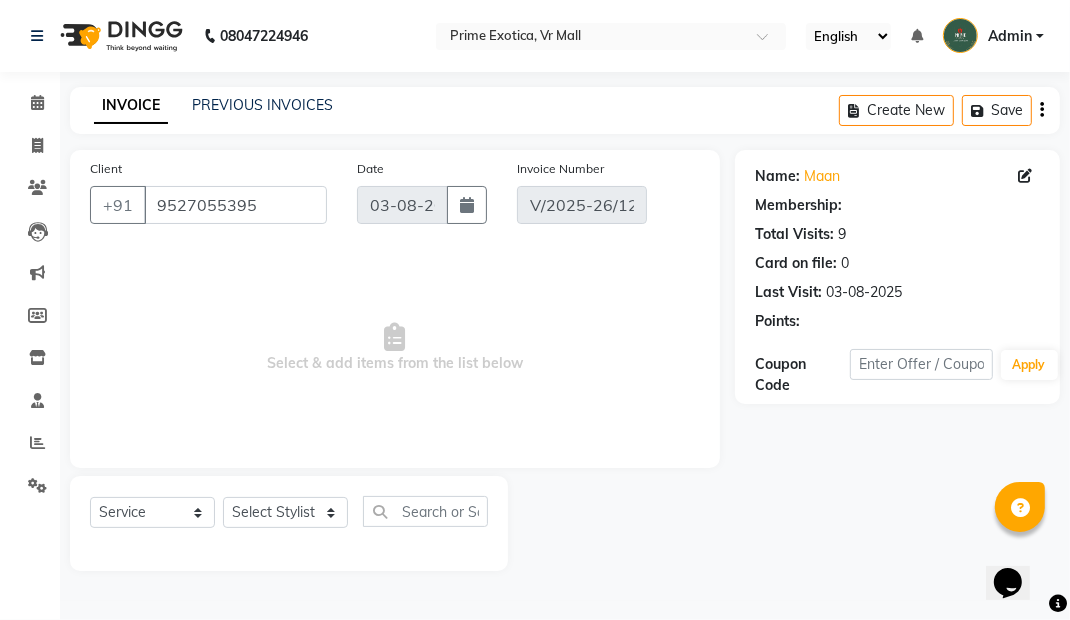 select on "1: Object" 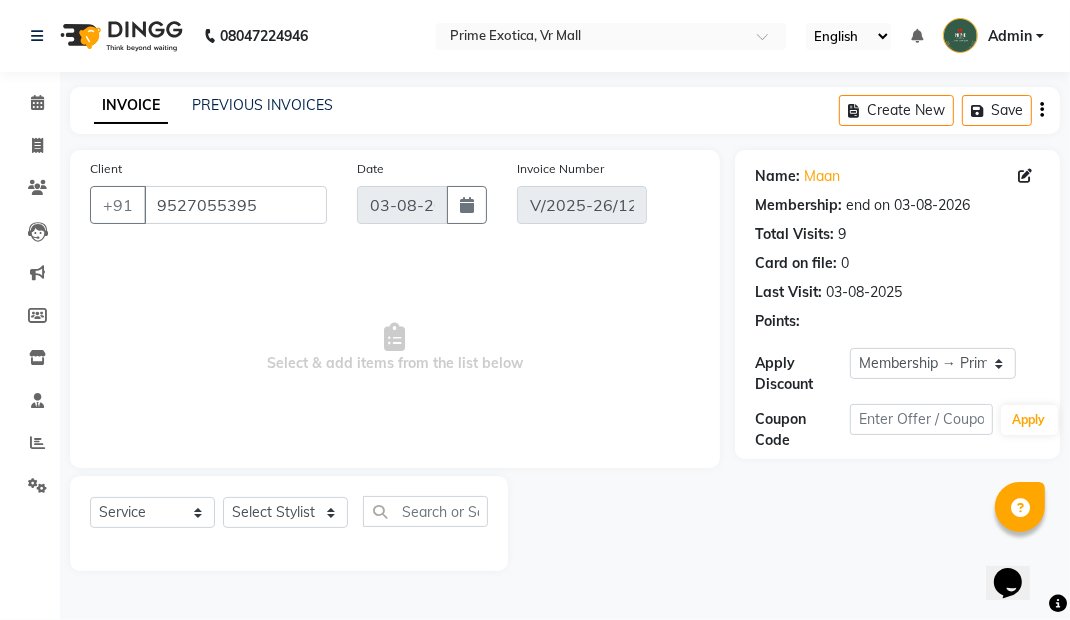 select on "select" 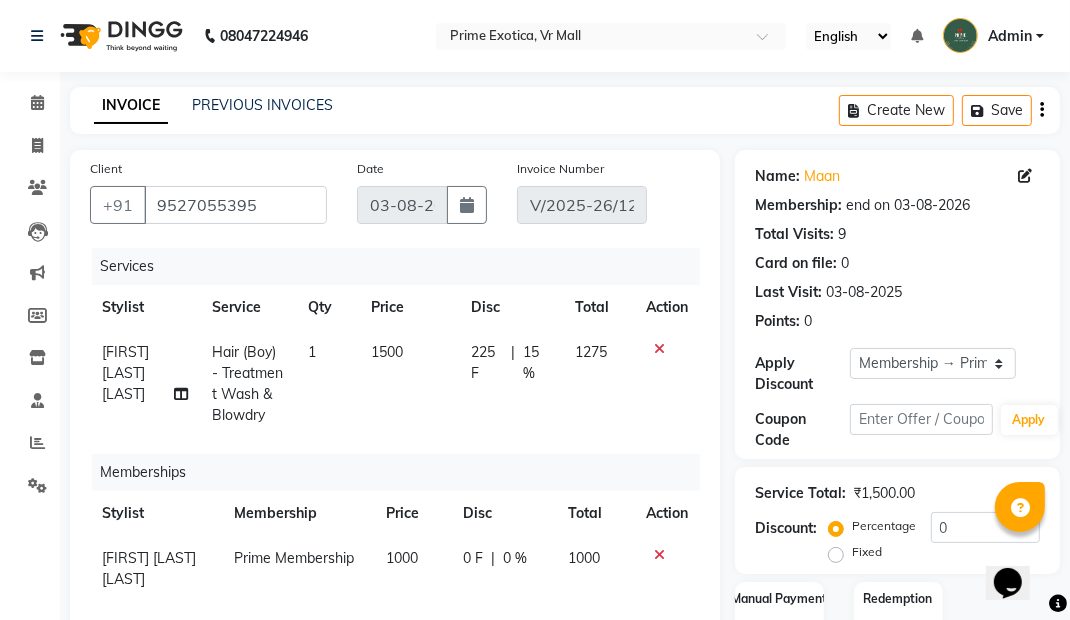 type on "15" 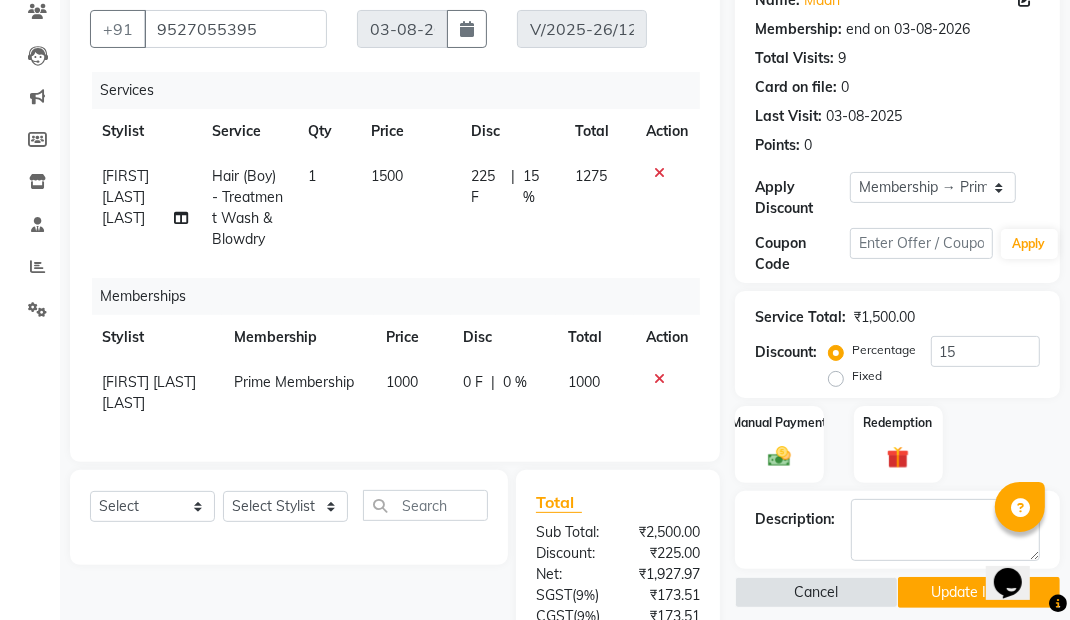 scroll, scrollTop: 178, scrollLeft: 0, axis: vertical 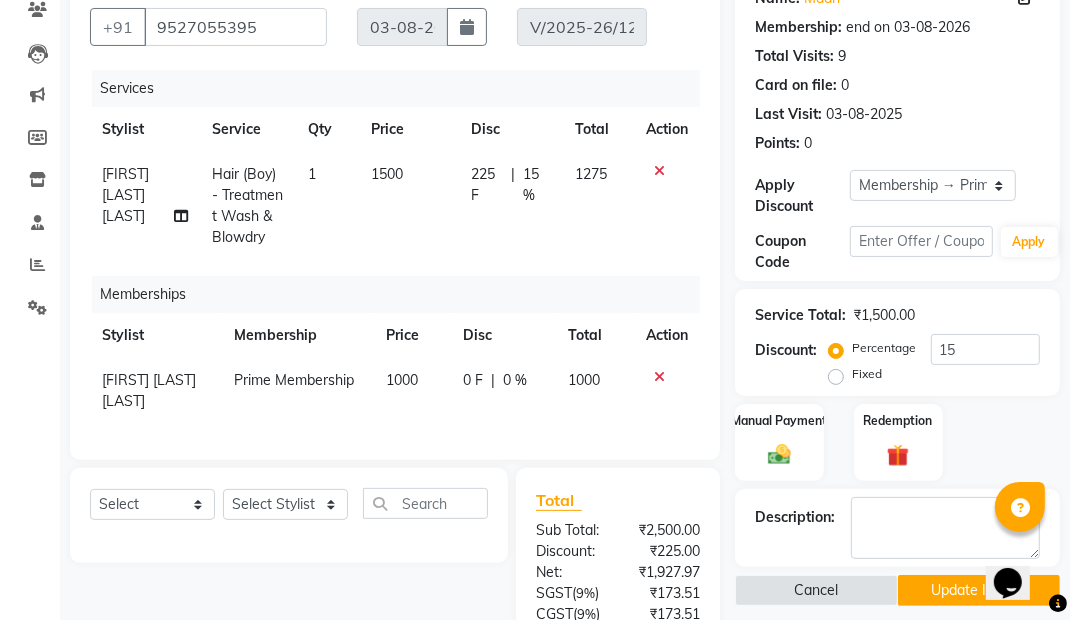 click on "[FIRST] [LAST] [LAST]" 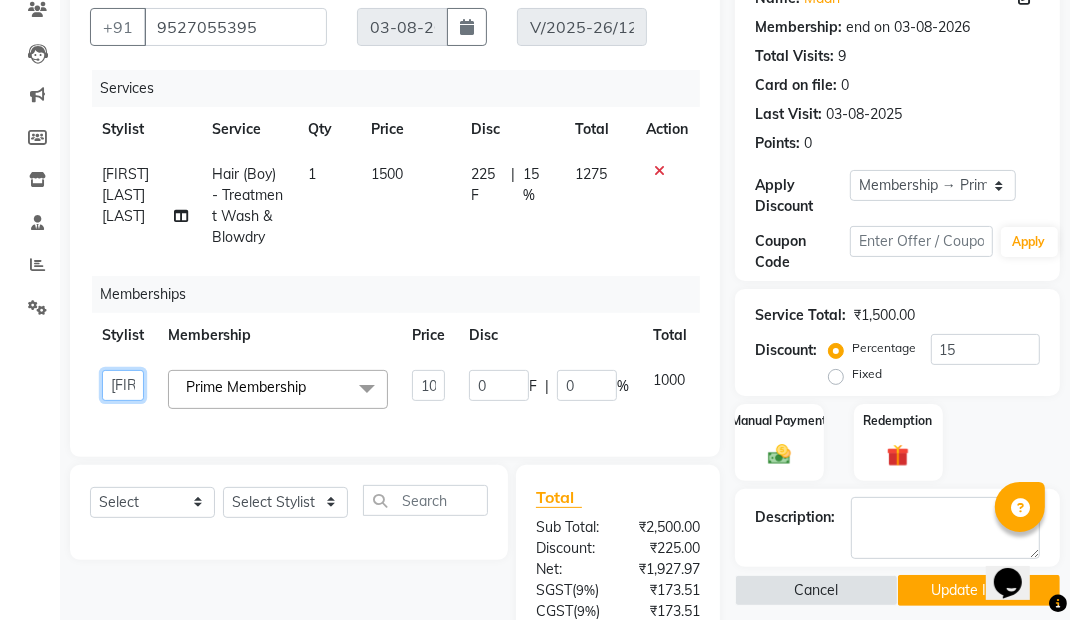 click on "[FIRST] Admin [LOCATION] [FIRST] [LAST] [FIRST] [FIRST] [FIRST] [FIRST] [LAST]" 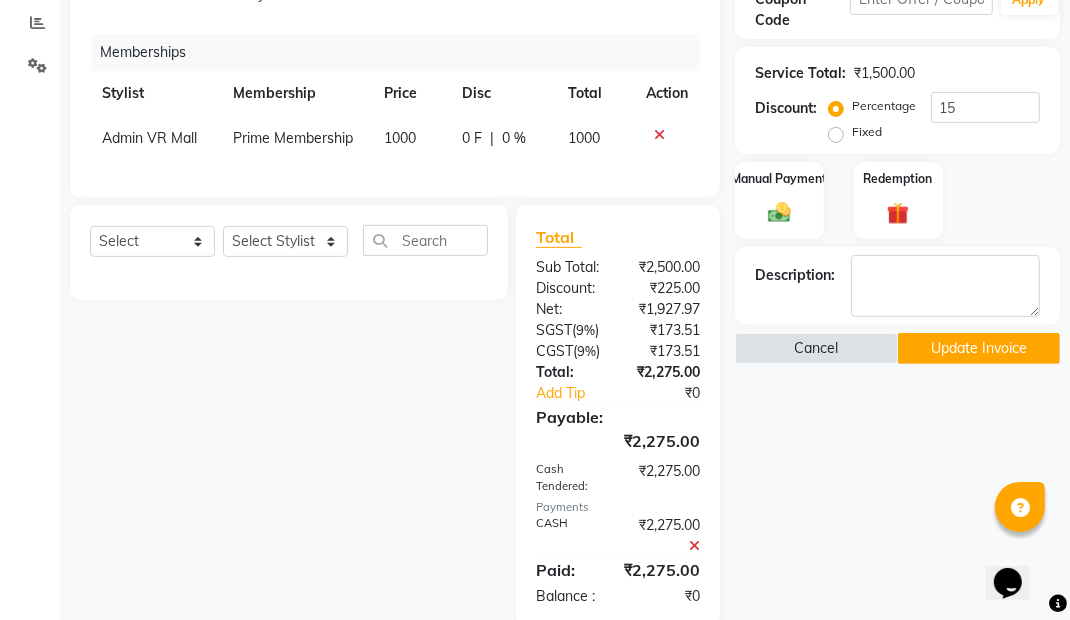 scroll, scrollTop: 421, scrollLeft: 0, axis: vertical 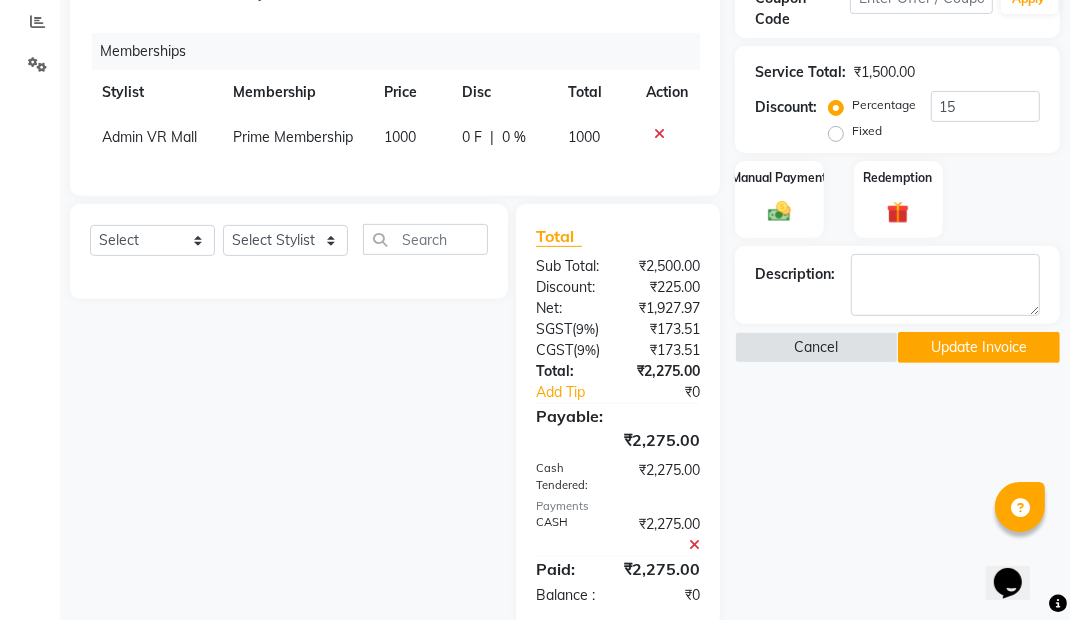click on "Update Invoice" 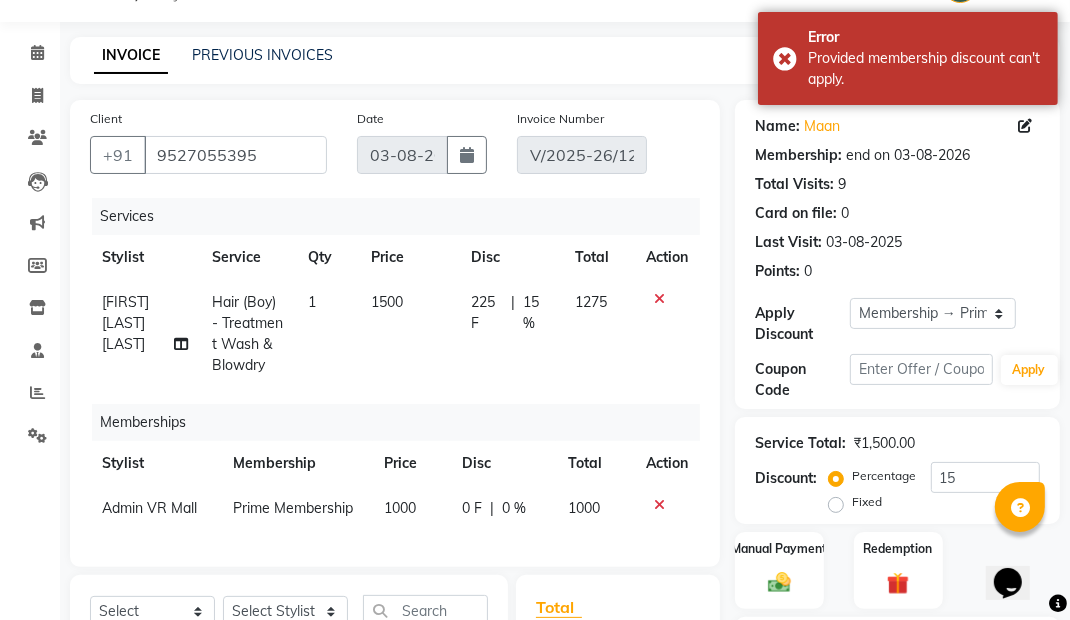 scroll, scrollTop: 55, scrollLeft: 0, axis: vertical 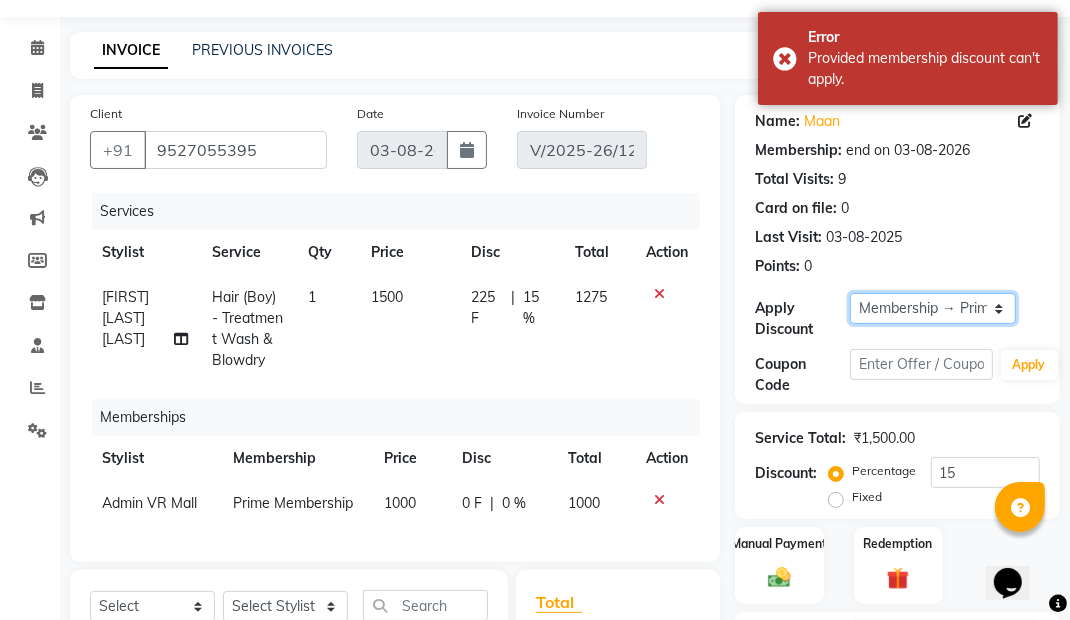 click on "Select Membership → Prime Membership" 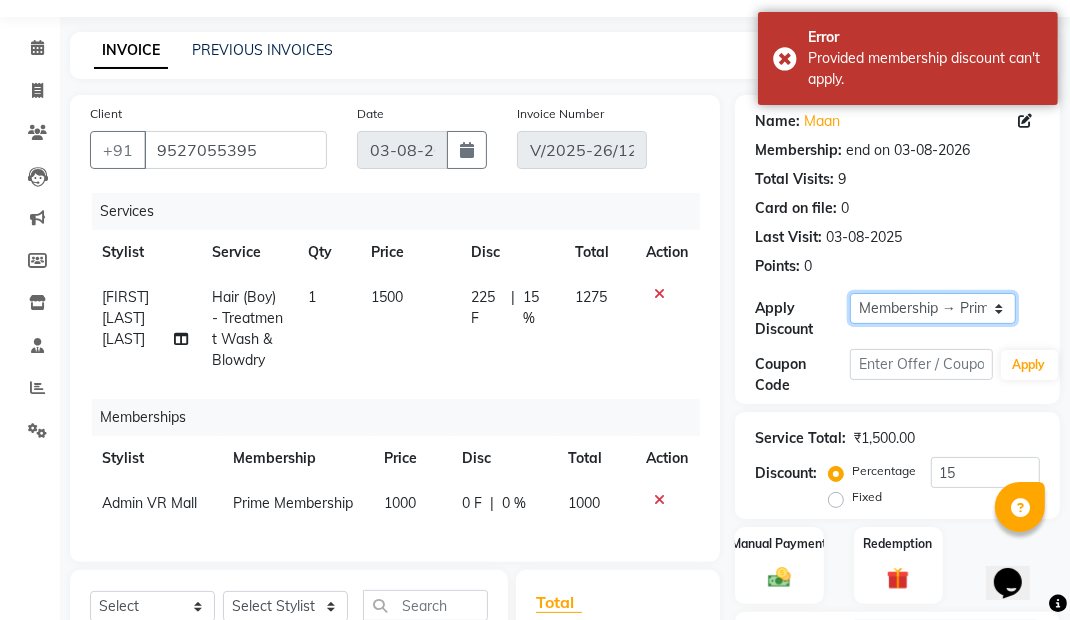 type on "0" 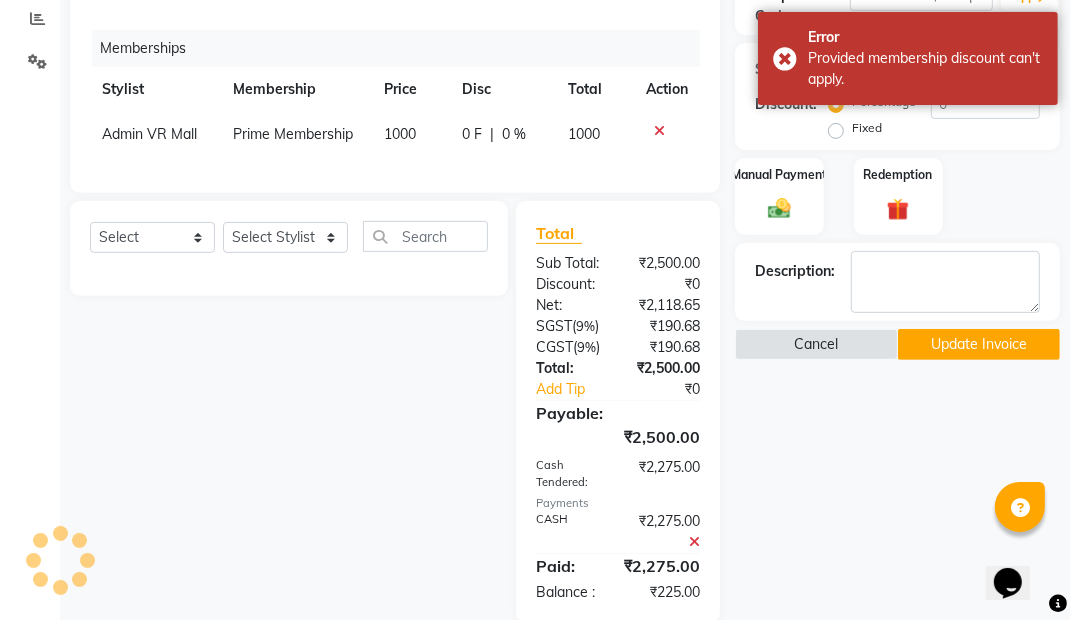 scroll, scrollTop: 344, scrollLeft: 0, axis: vertical 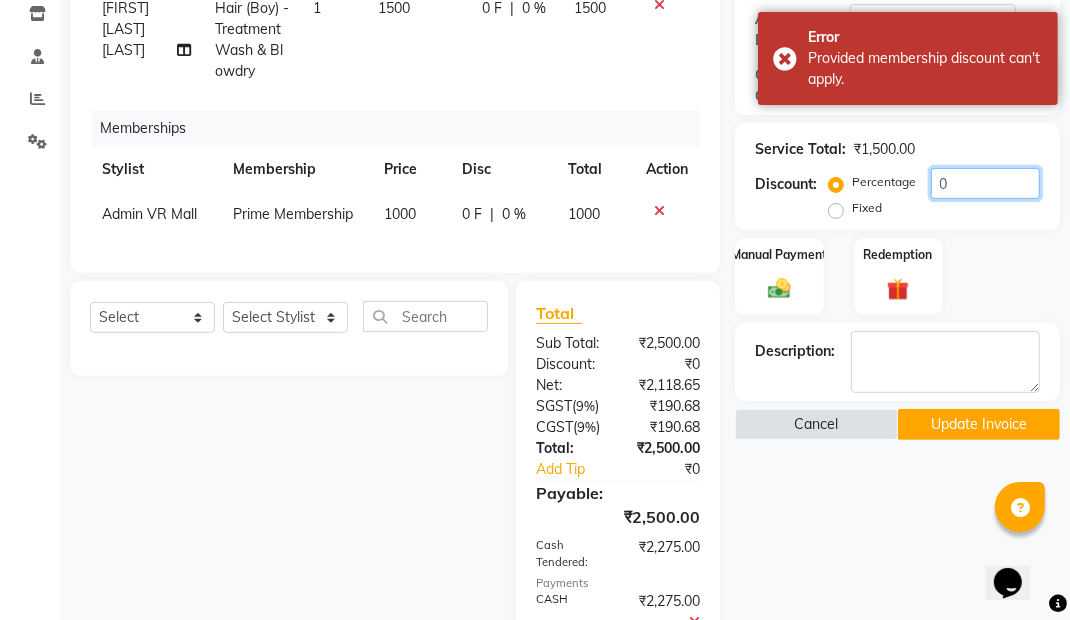 click on "0" 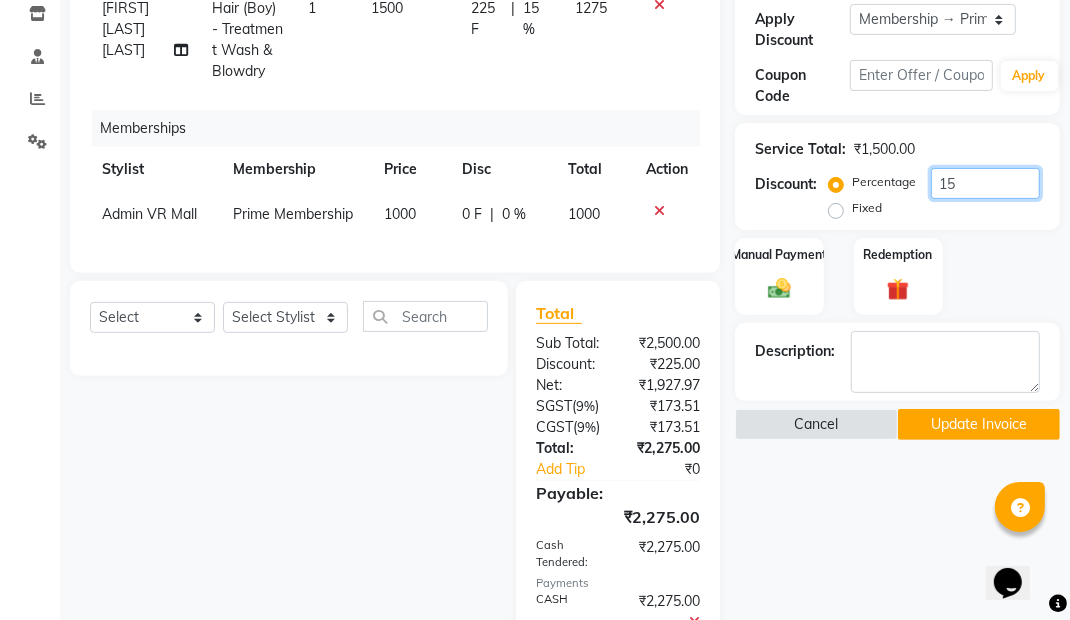 scroll, scrollTop: 520, scrollLeft: 0, axis: vertical 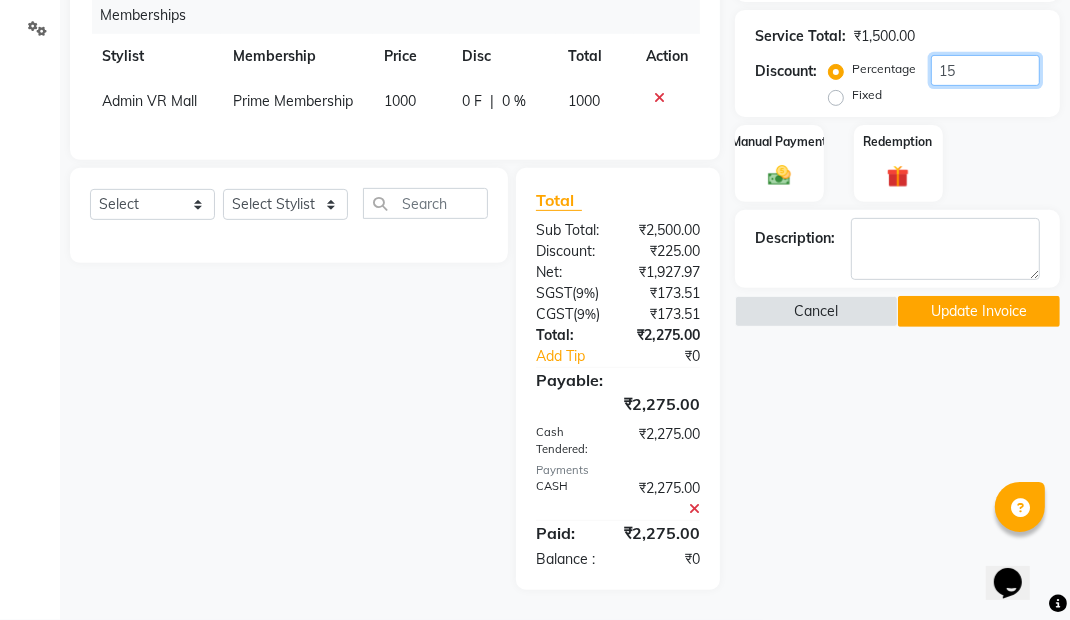type on "15" 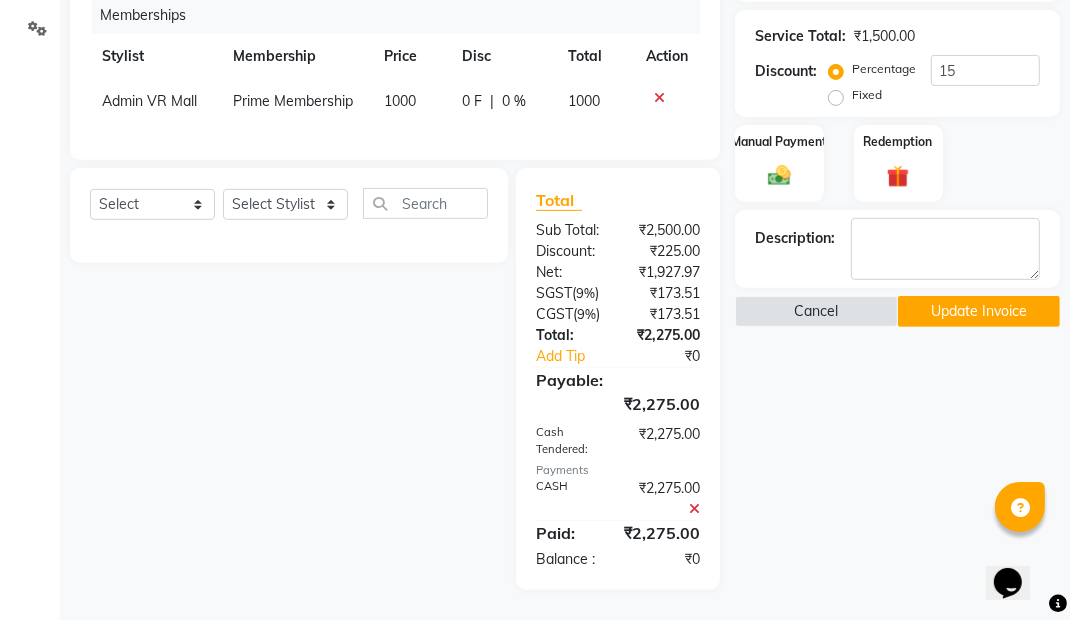 click on "Update Invoice" 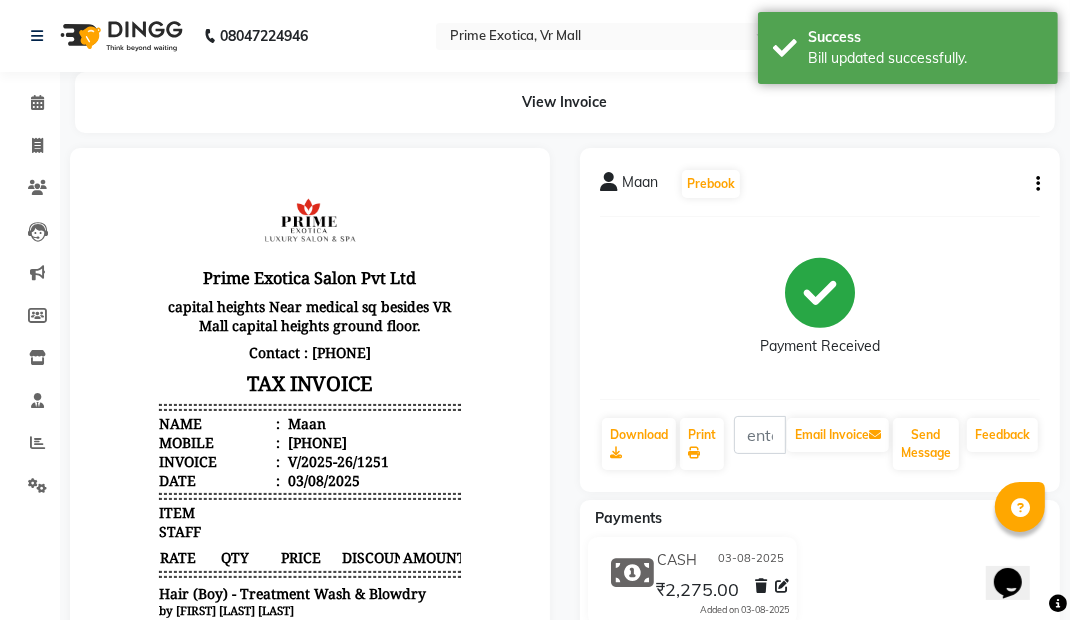 scroll, scrollTop: 0, scrollLeft: 0, axis: both 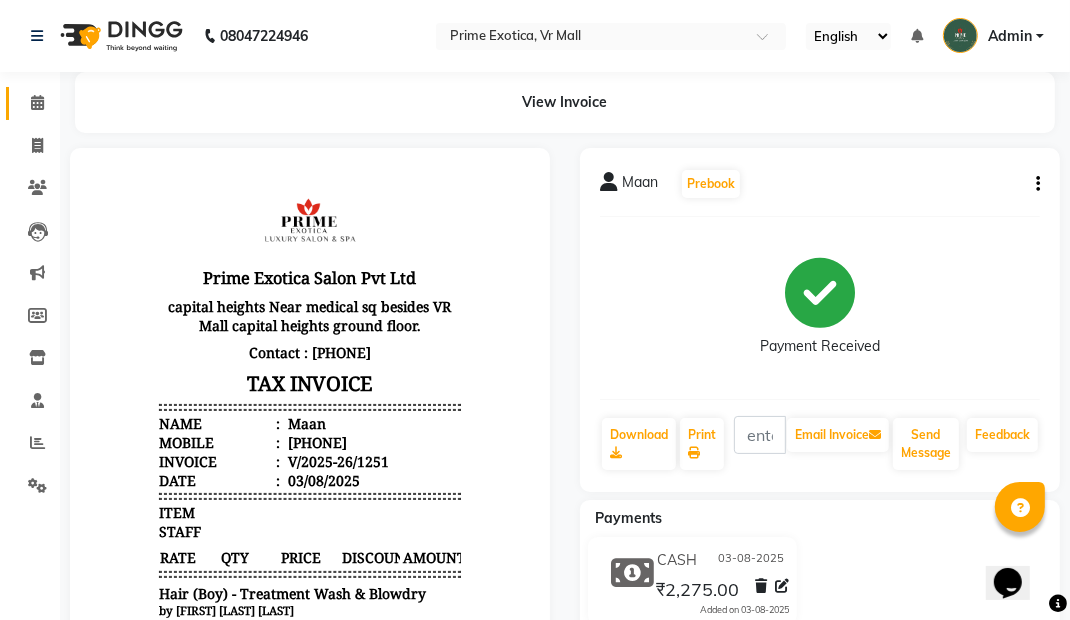 click 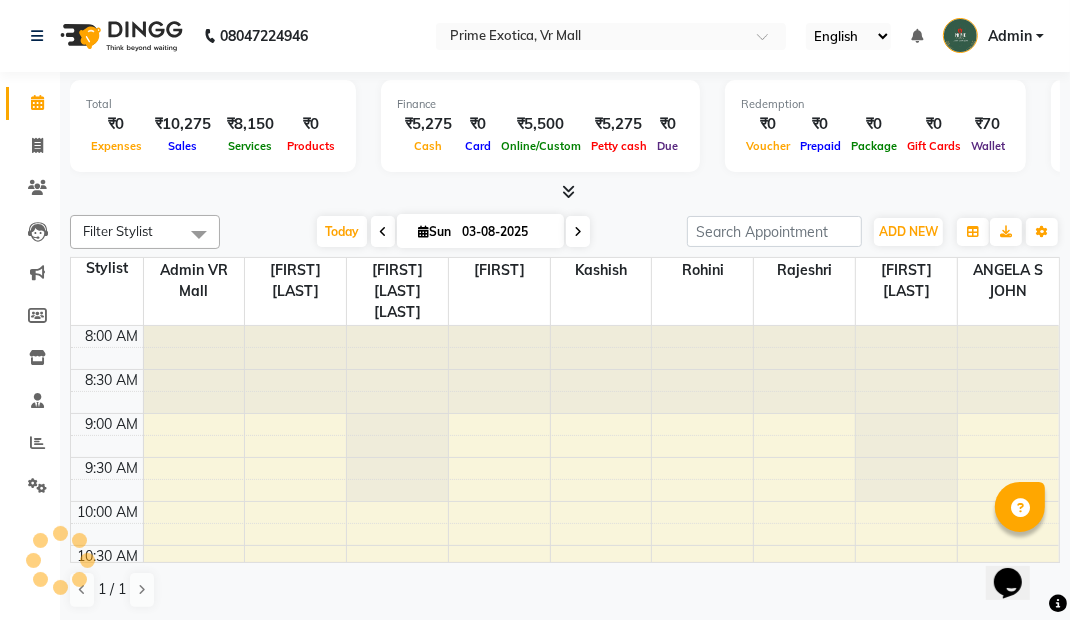 scroll, scrollTop: 0, scrollLeft: 0, axis: both 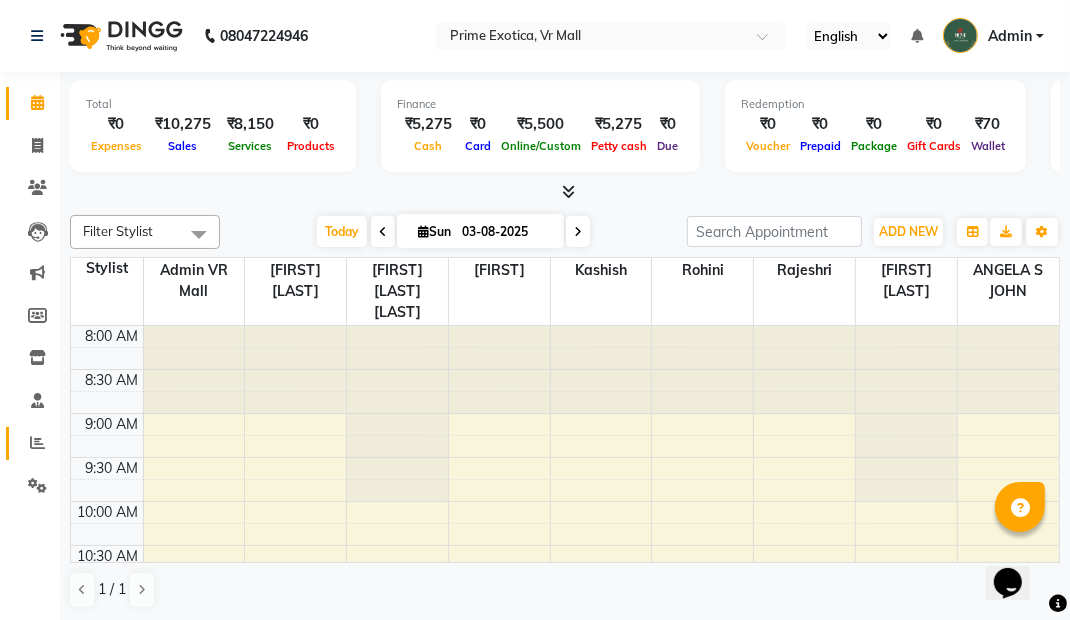 click 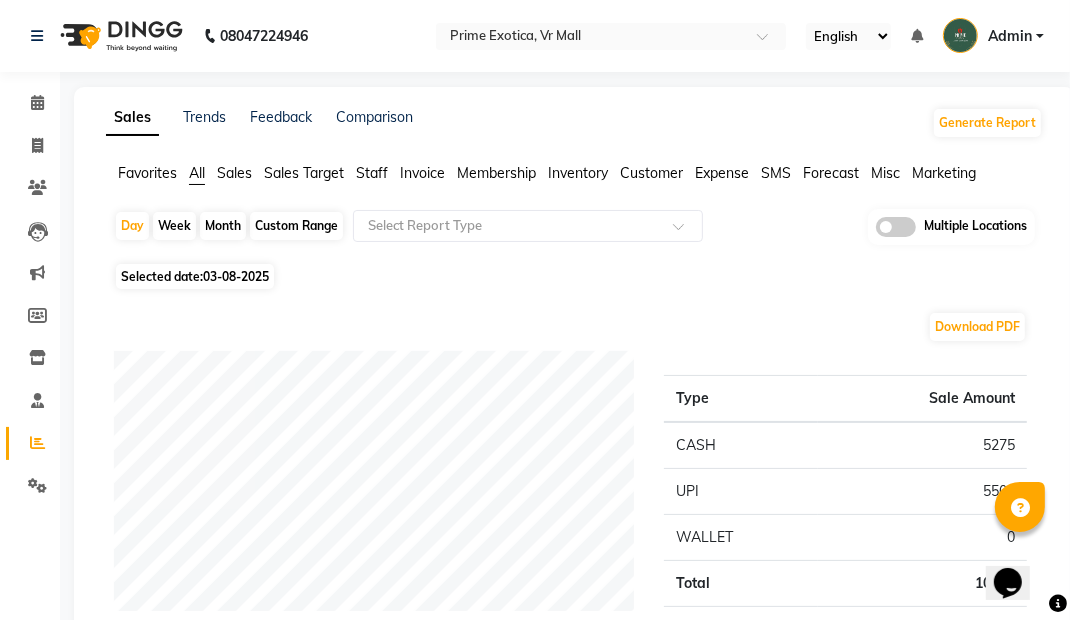 click 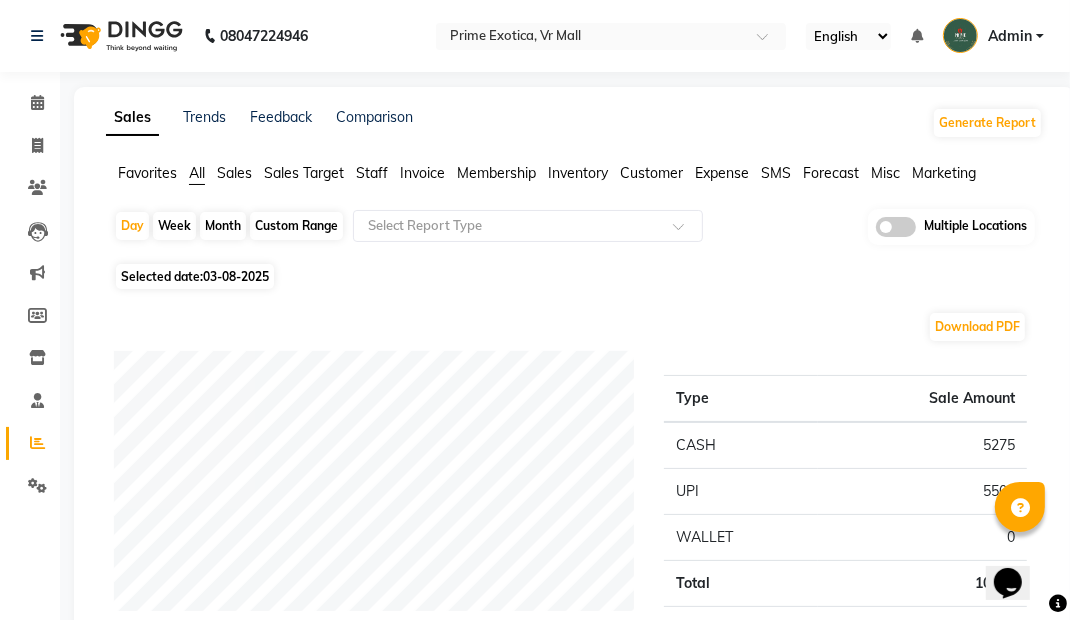 click 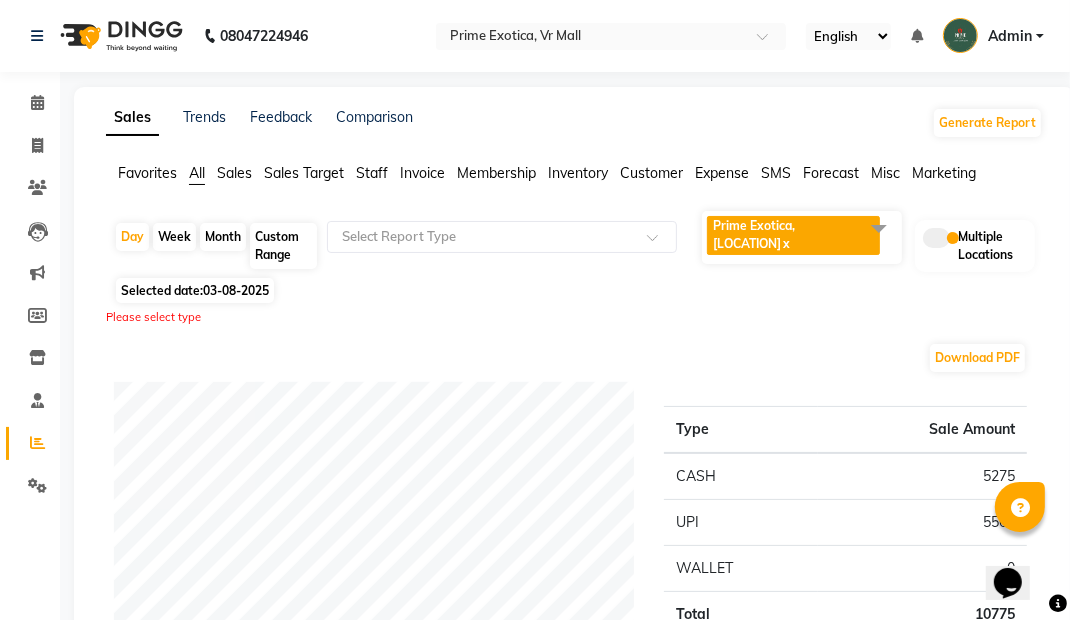 click 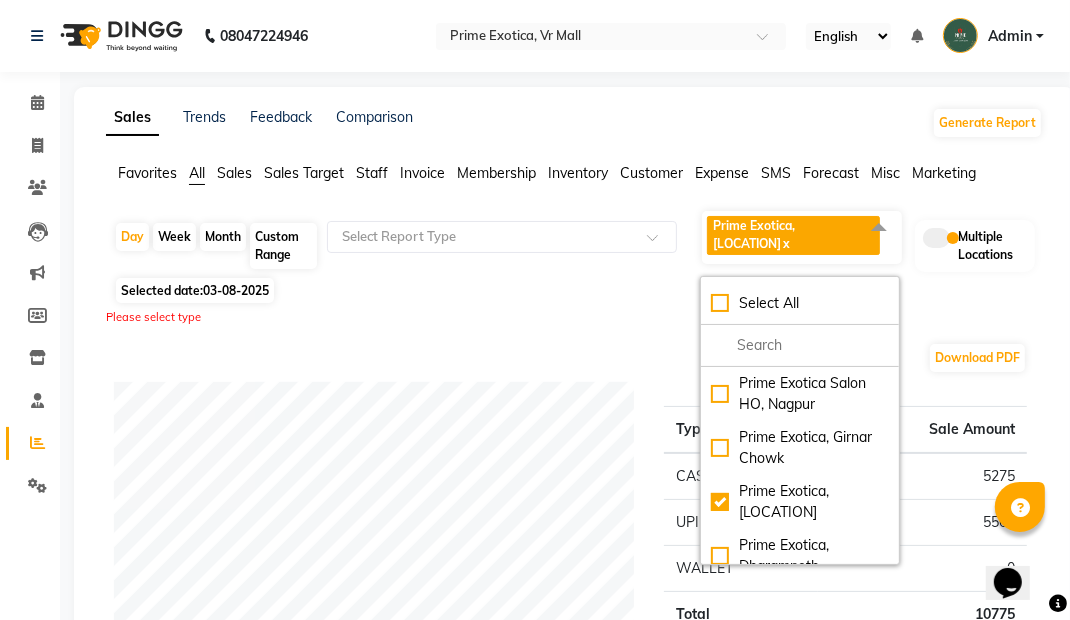 click on "Select All" 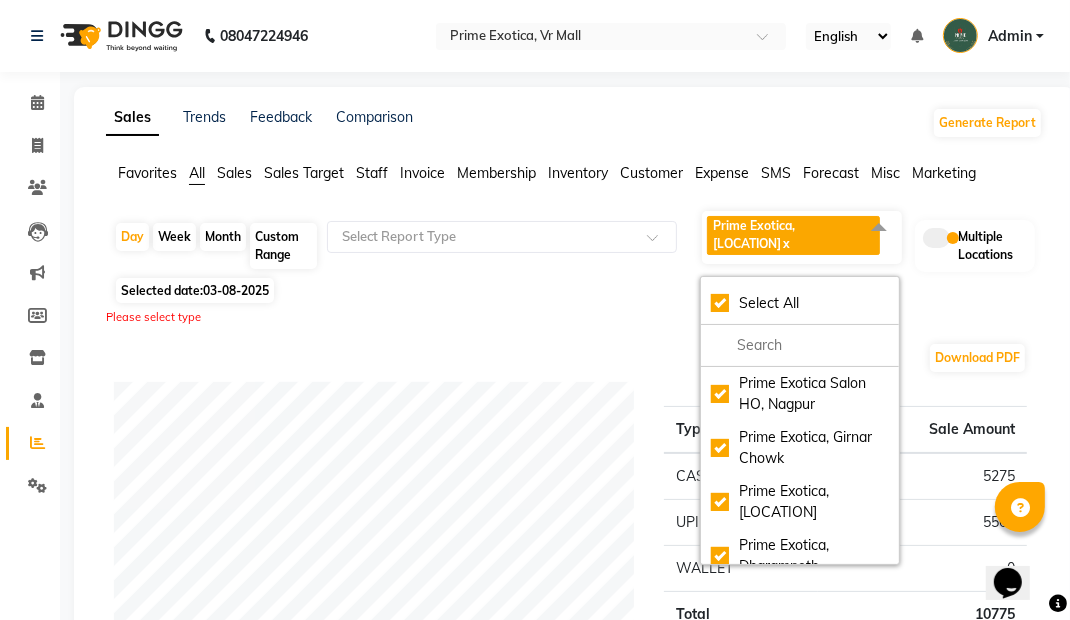 checkbox on "true" 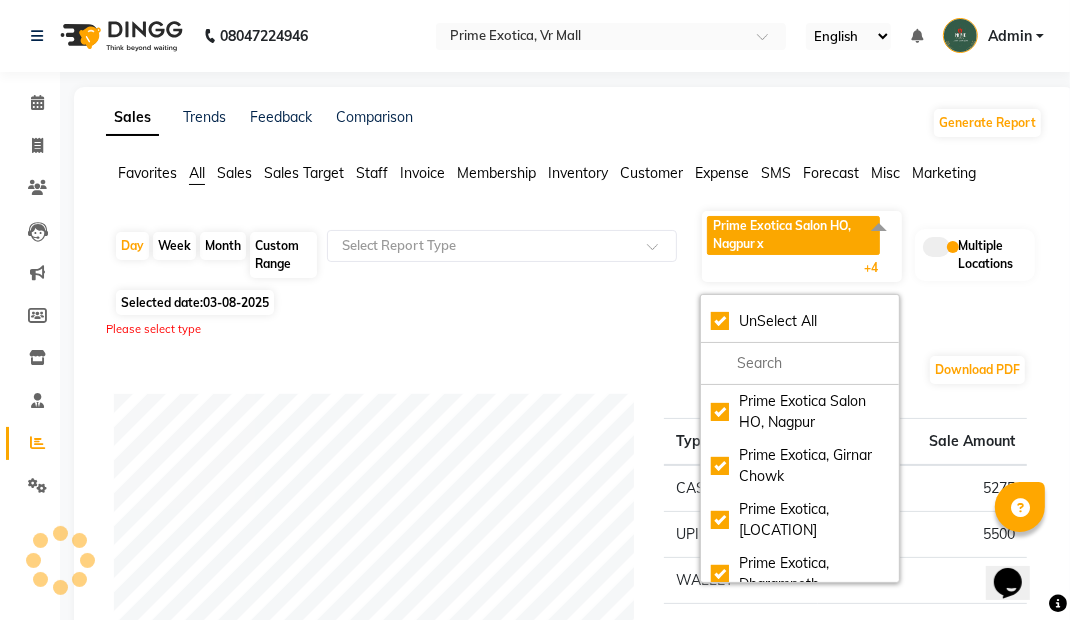 click on "Selected date:  03-08-2025" 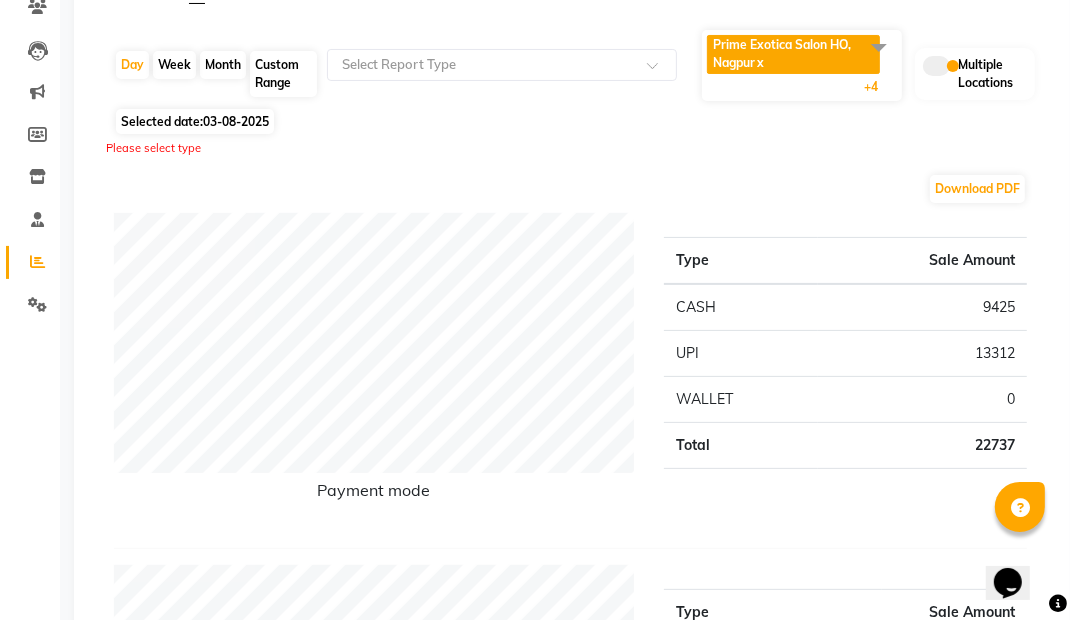 scroll, scrollTop: 0, scrollLeft: 0, axis: both 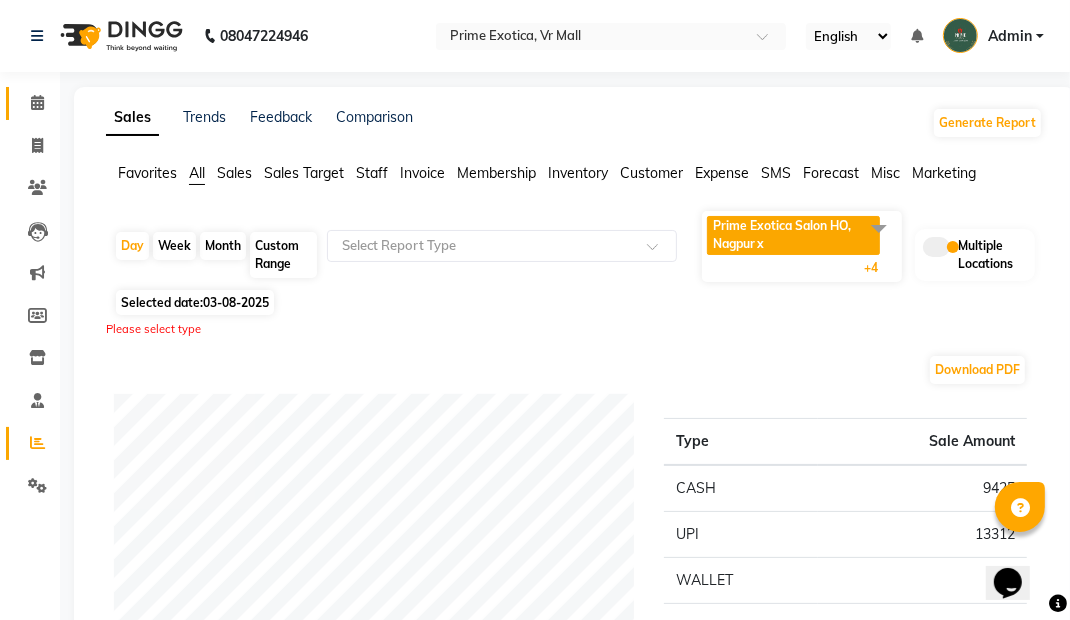 click 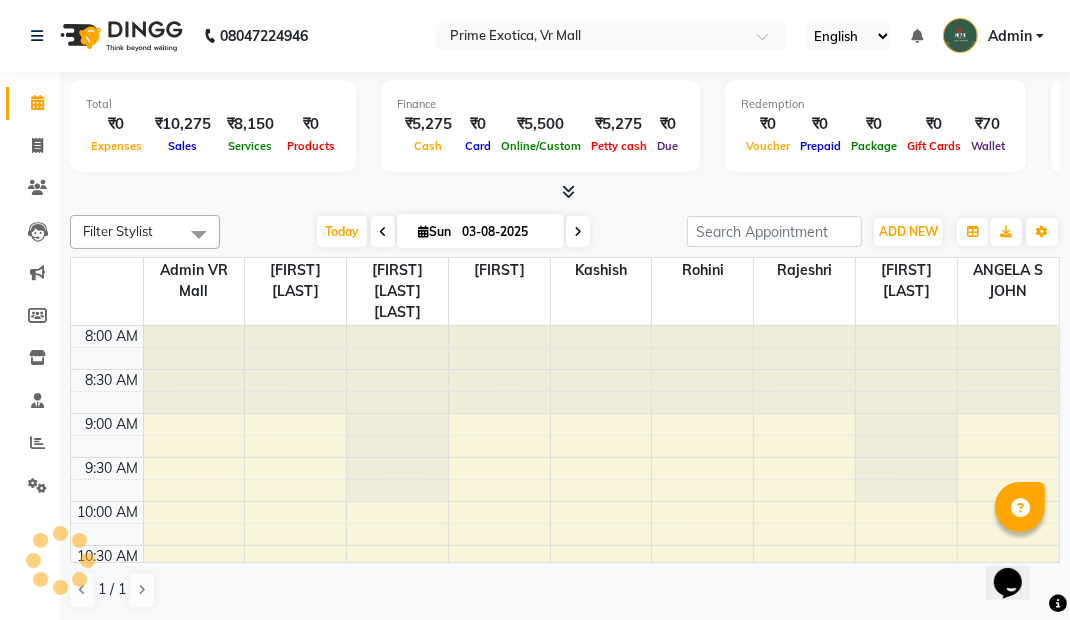 click on "Admin" at bounding box center [1010, 36] 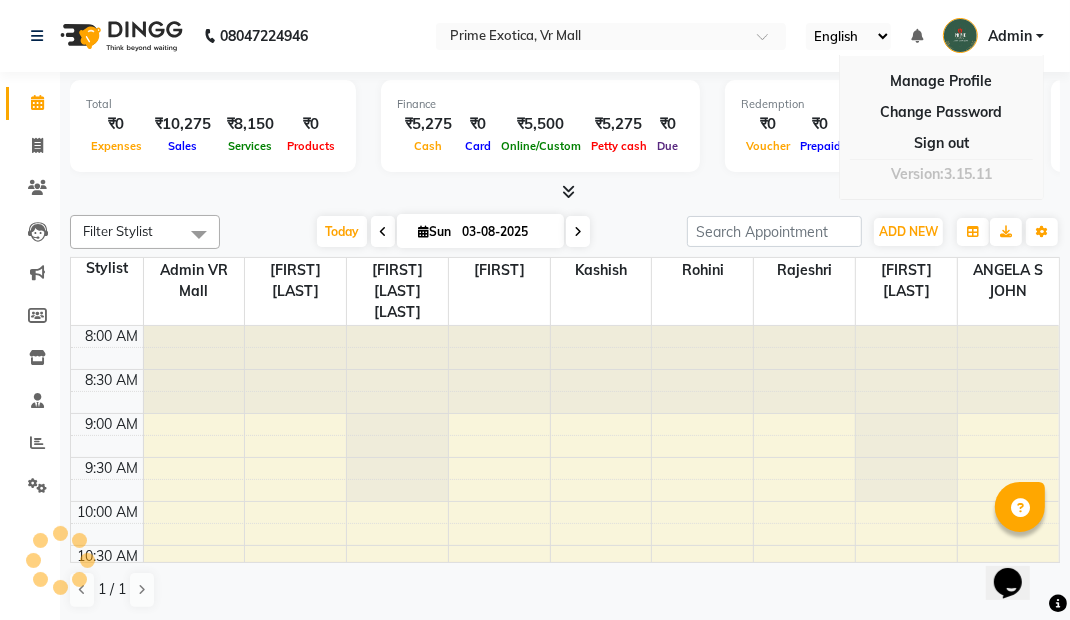click on "Sign out" at bounding box center [941, 143] 